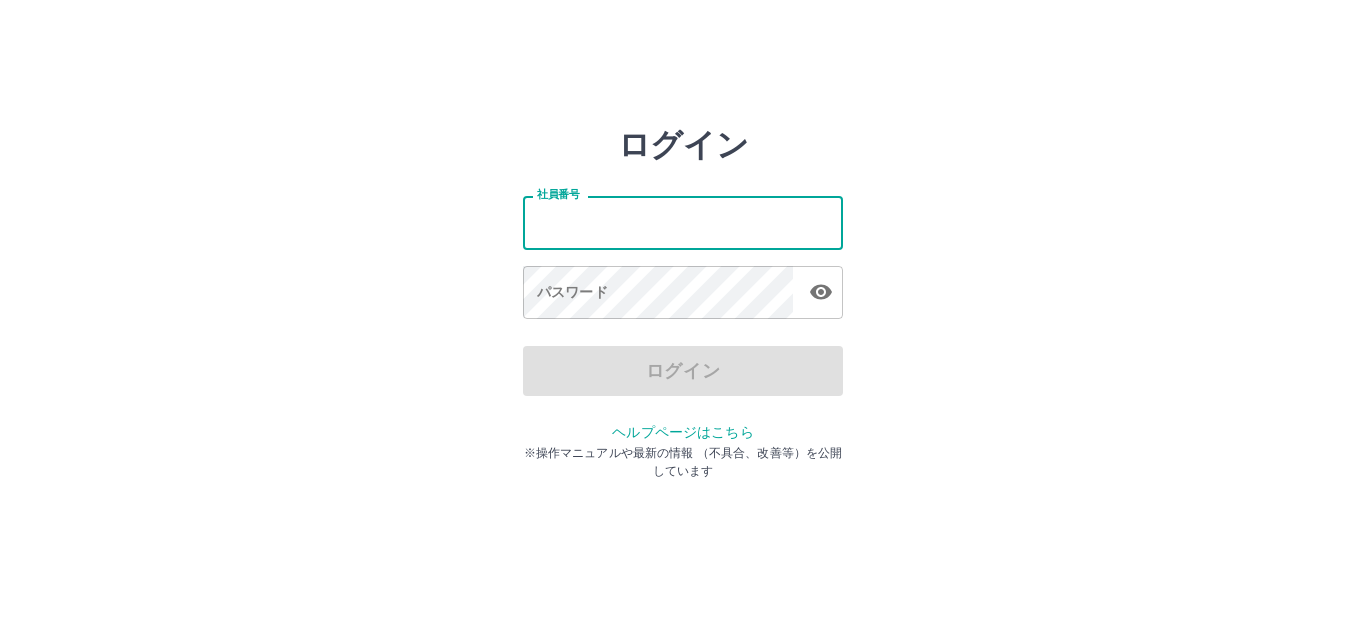 scroll, scrollTop: 0, scrollLeft: 0, axis: both 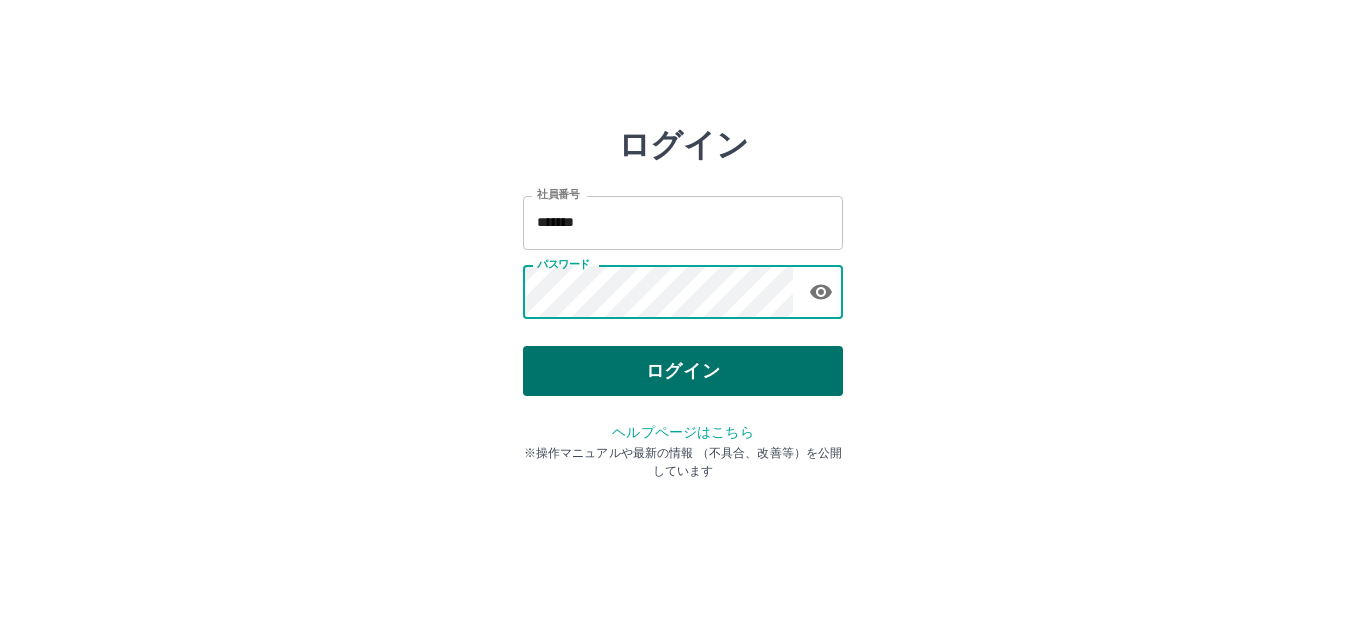 click on "ログイン" at bounding box center (683, 371) 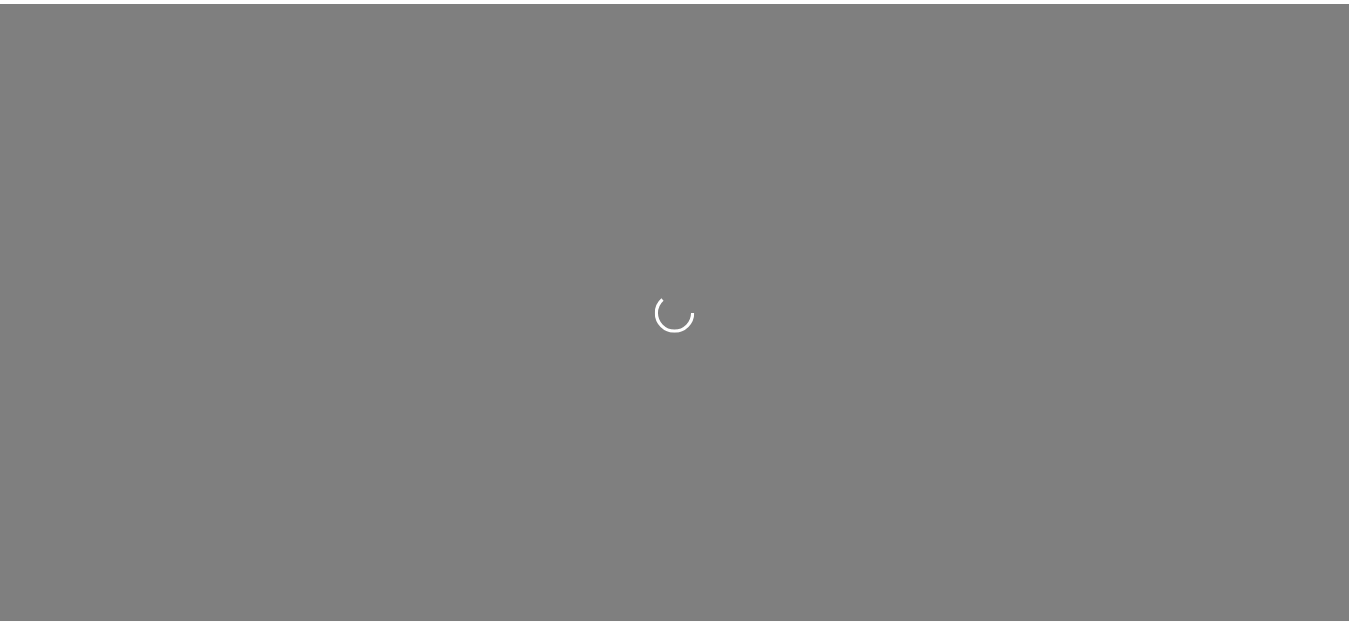 scroll, scrollTop: 0, scrollLeft: 0, axis: both 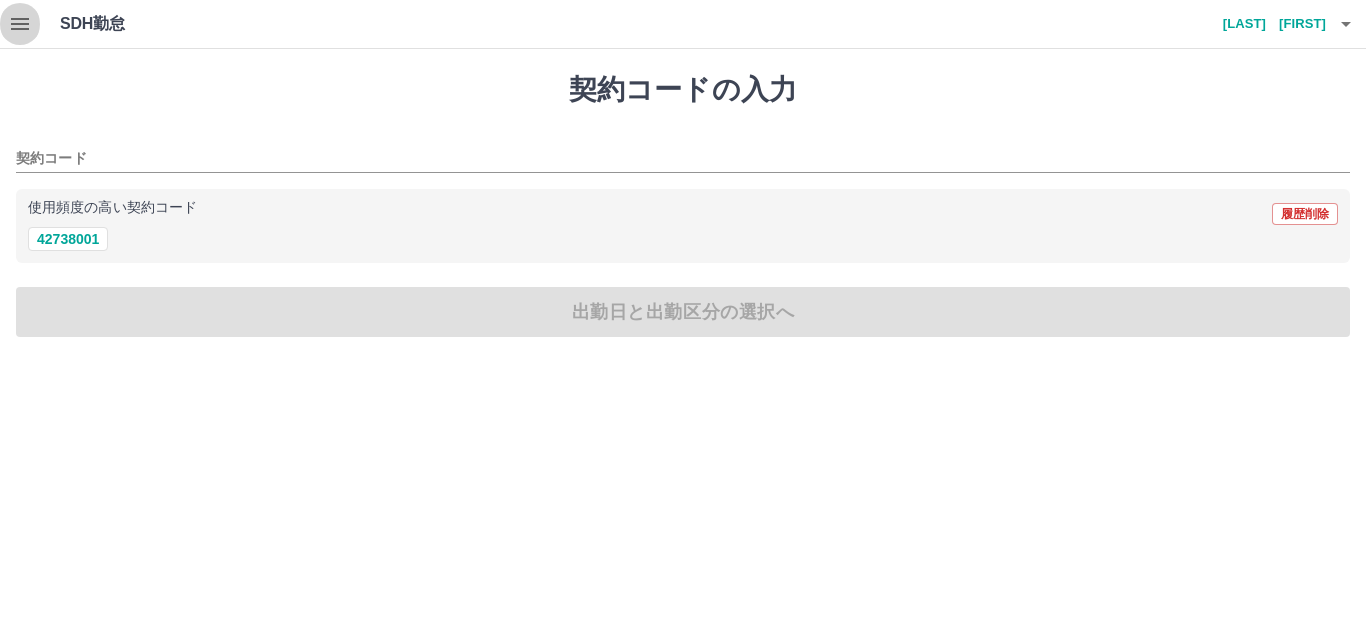 click 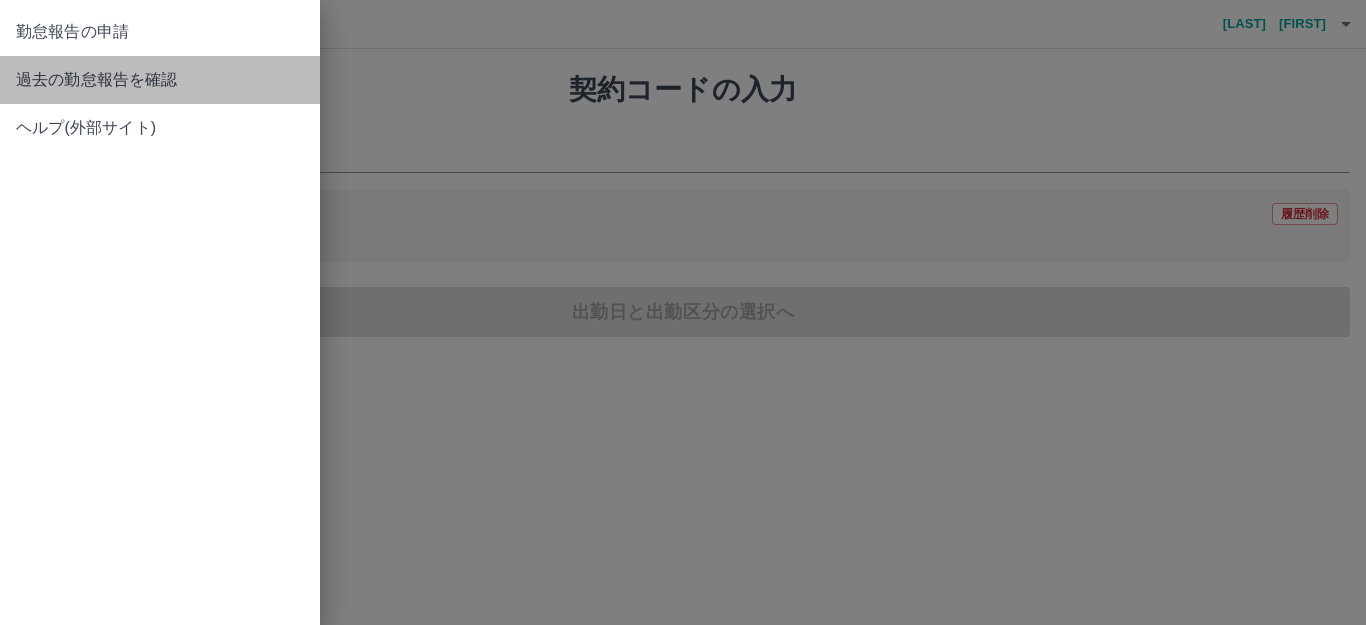 click on "過去の勤怠報告を確認" at bounding box center [160, 80] 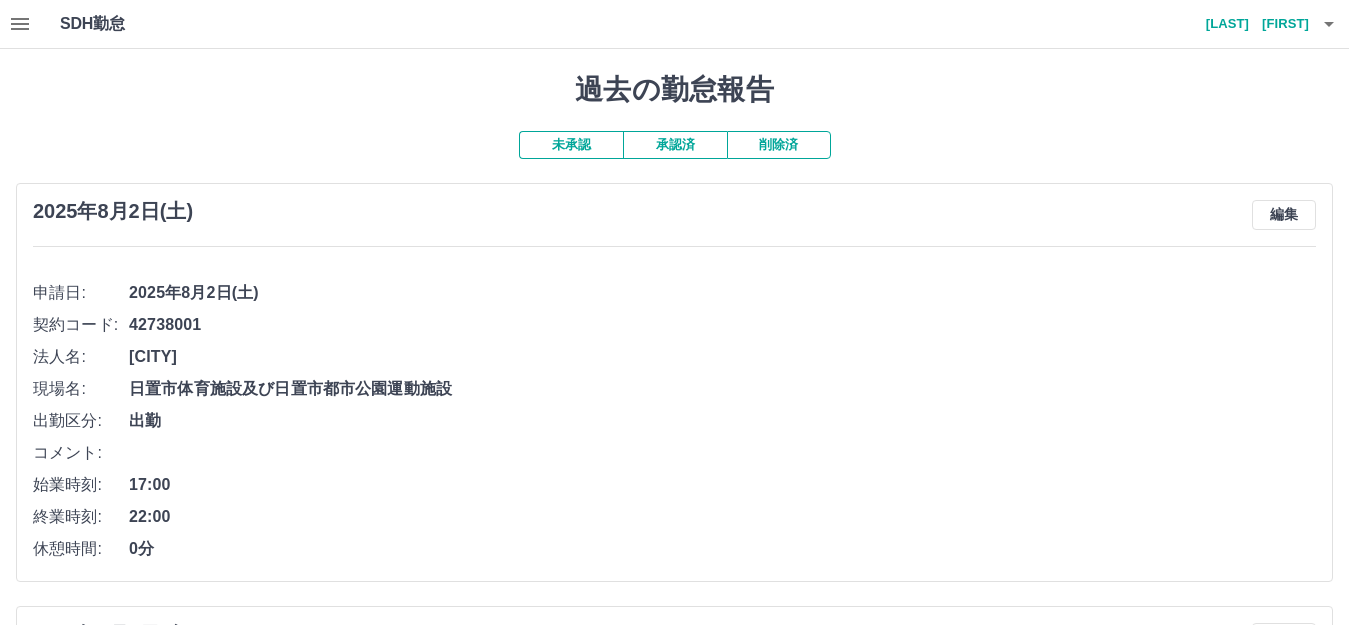 click on "承認済" at bounding box center [675, 145] 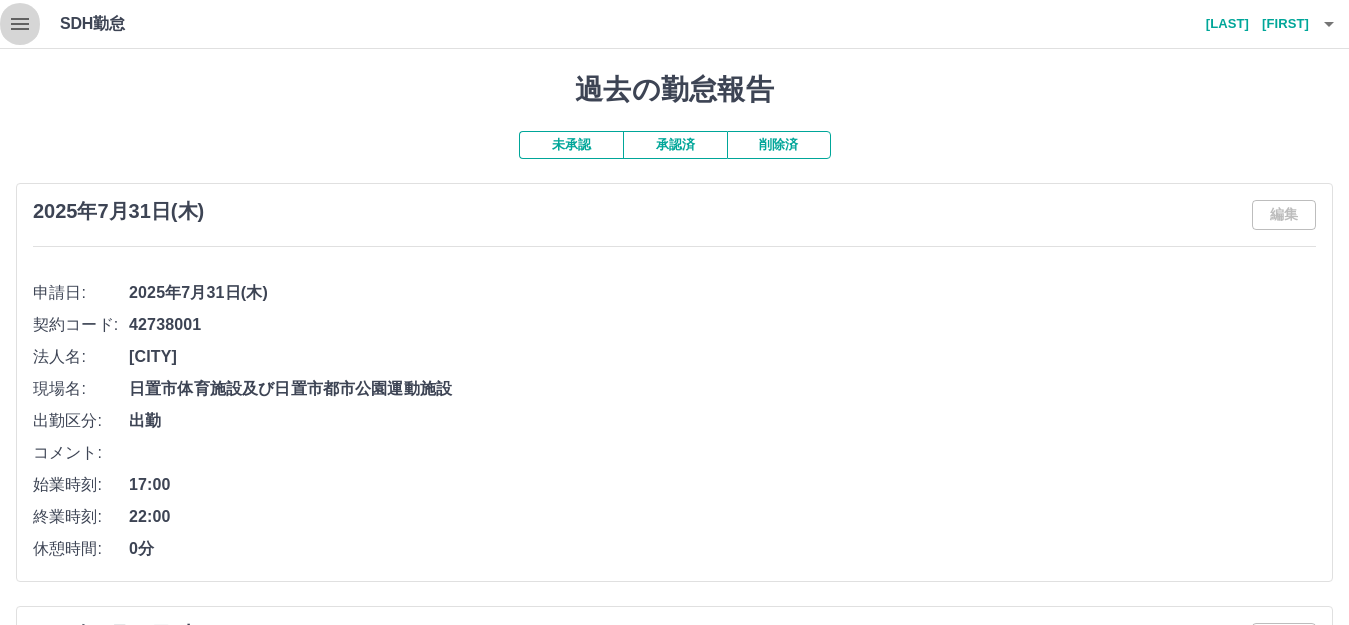 click 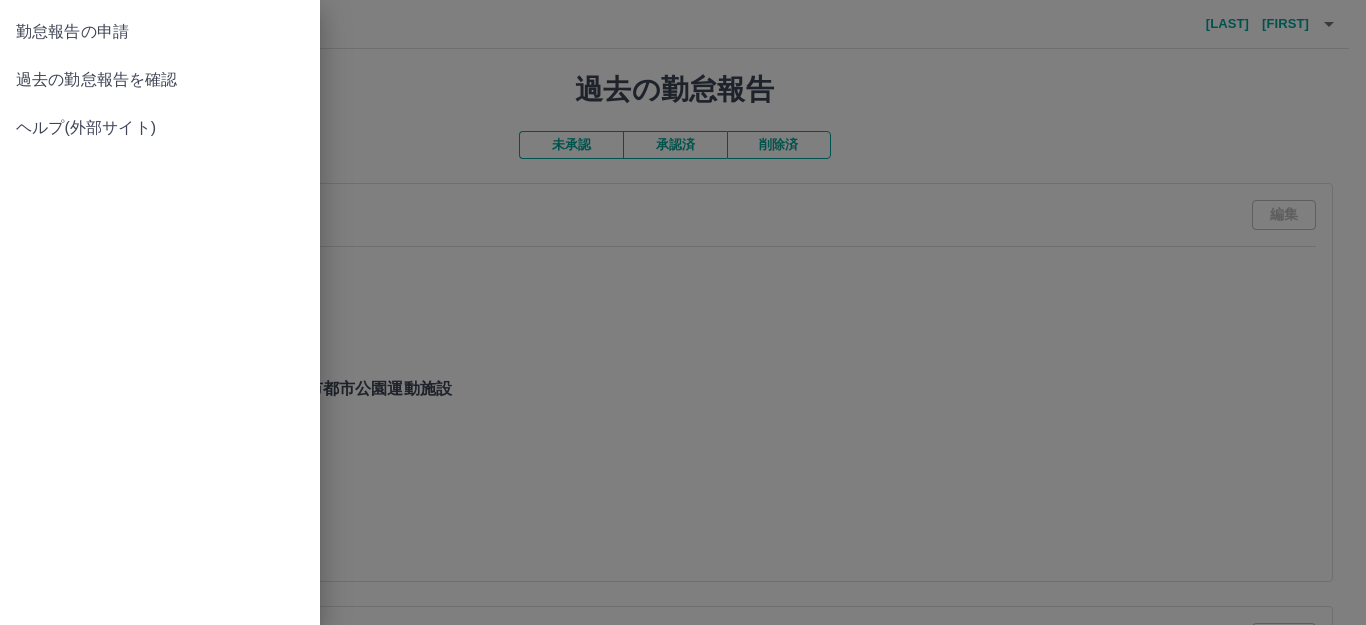 click on "勤怠報告の申請" at bounding box center (160, 32) 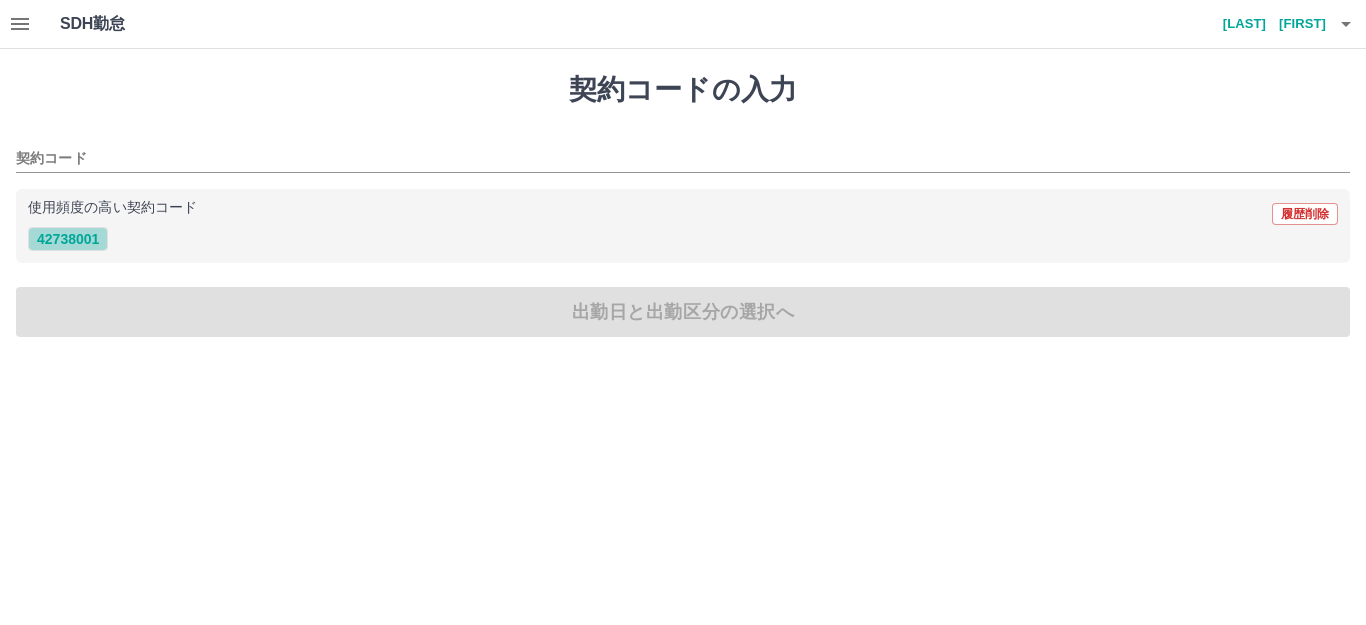 click on "42738001" at bounding box center [68, 239] 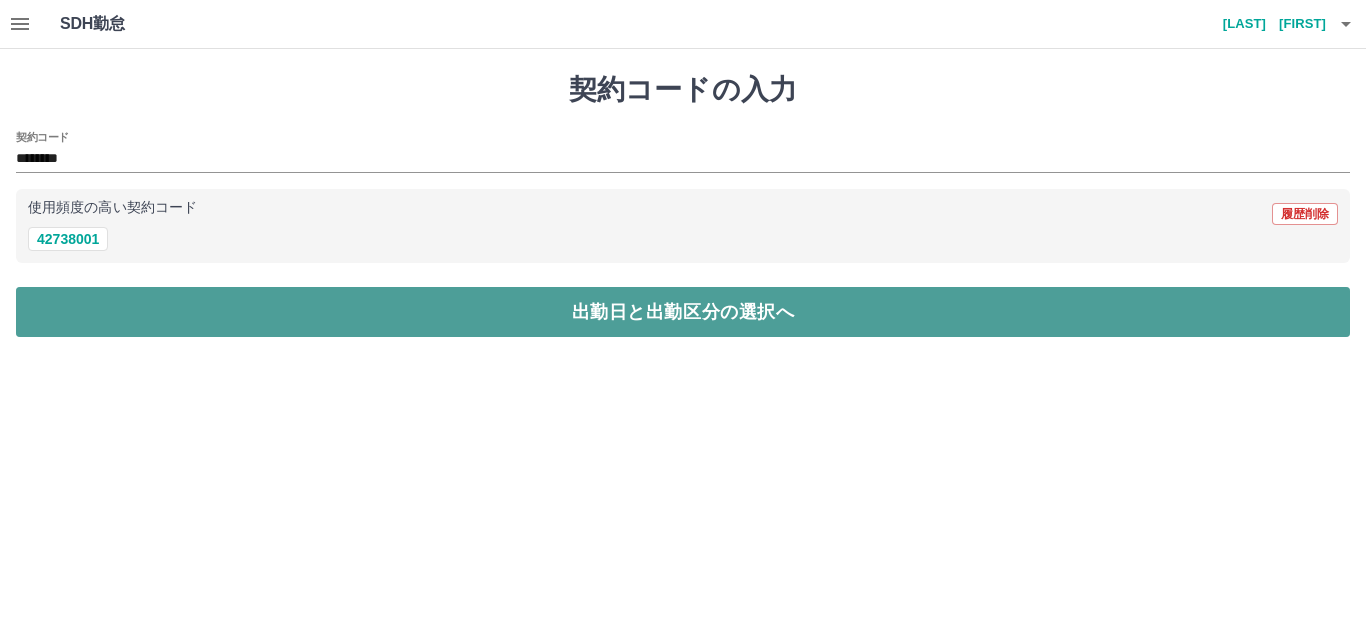 click on "出勤日と出勤区分の選択へ" at bounding box center [683, 312] 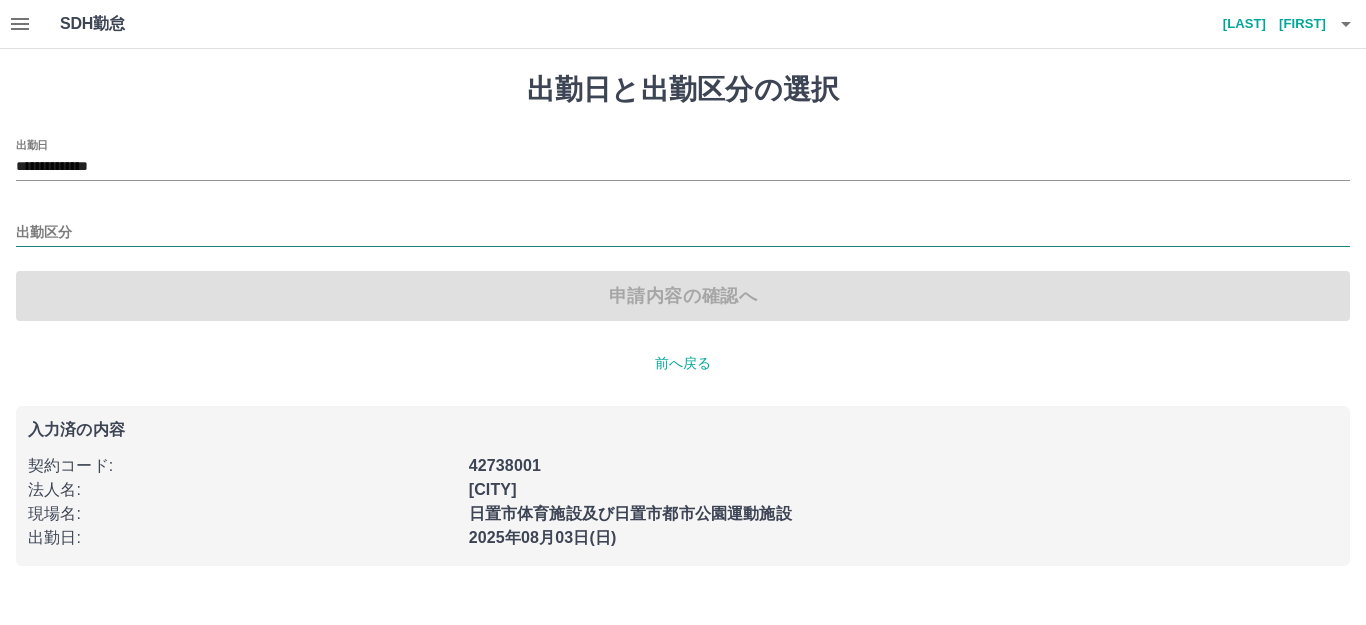 click on "出勤区分" at bounding box center (683, 233) 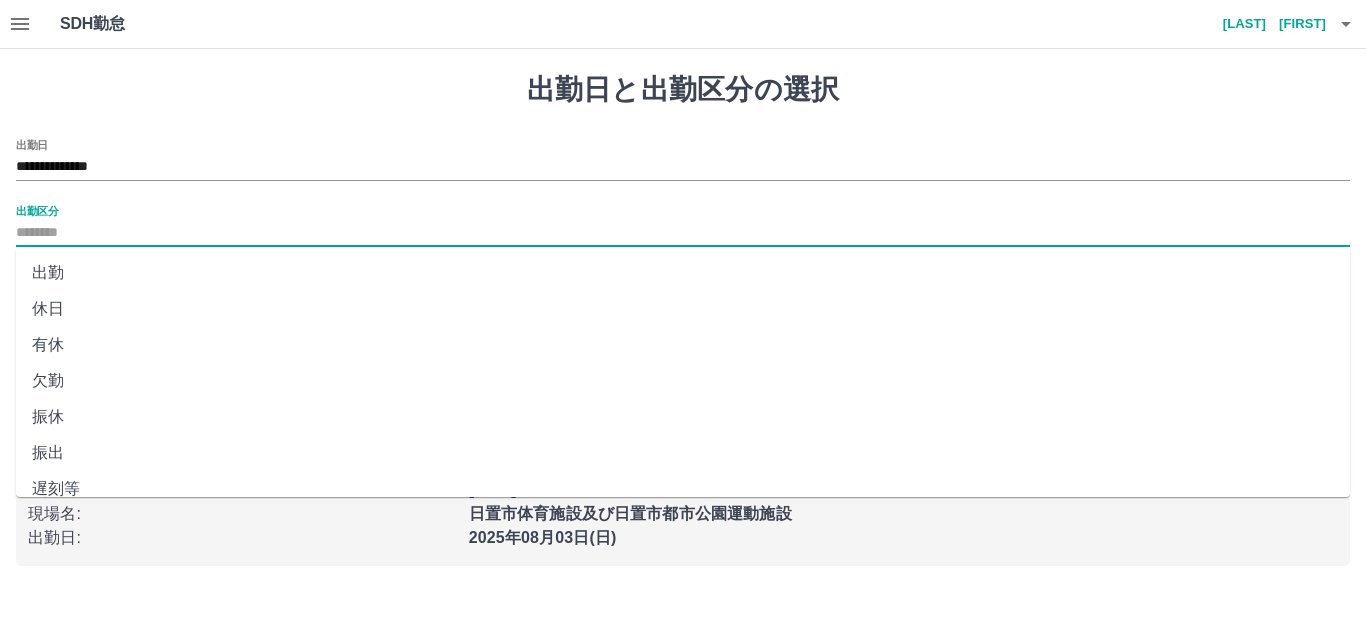 click on "出勤" at bounding box center [683, 273] 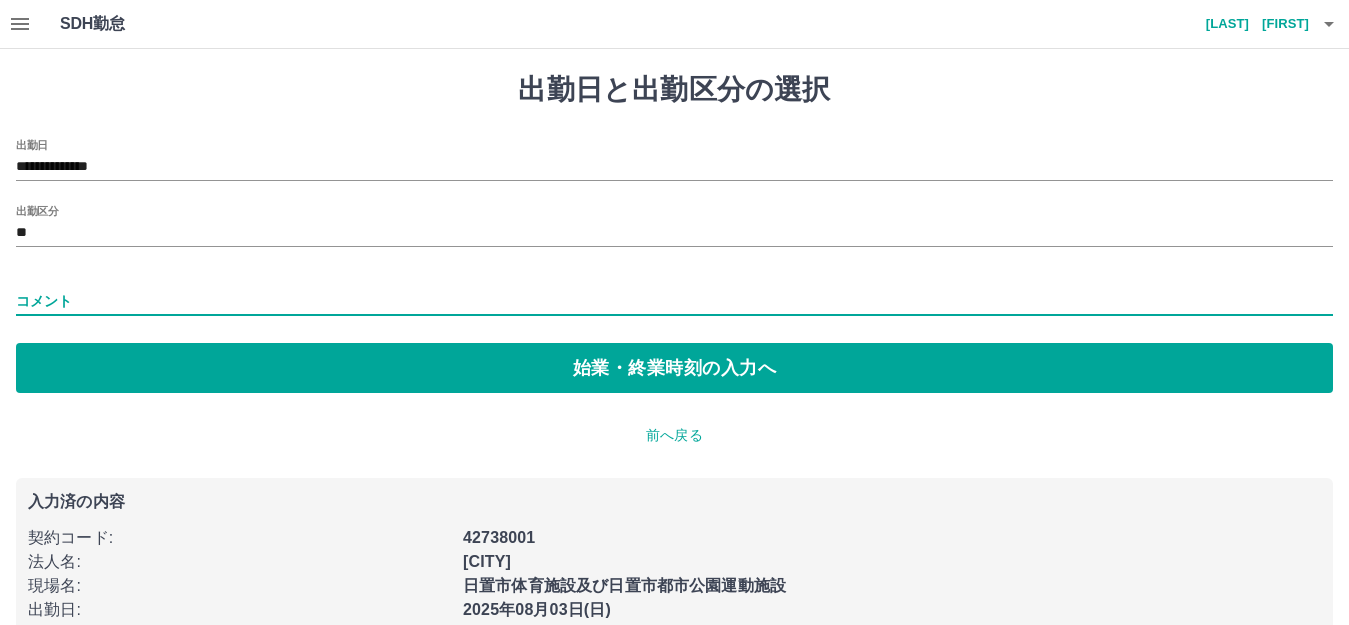 click on "コメント" at bounding box center (674, 301) 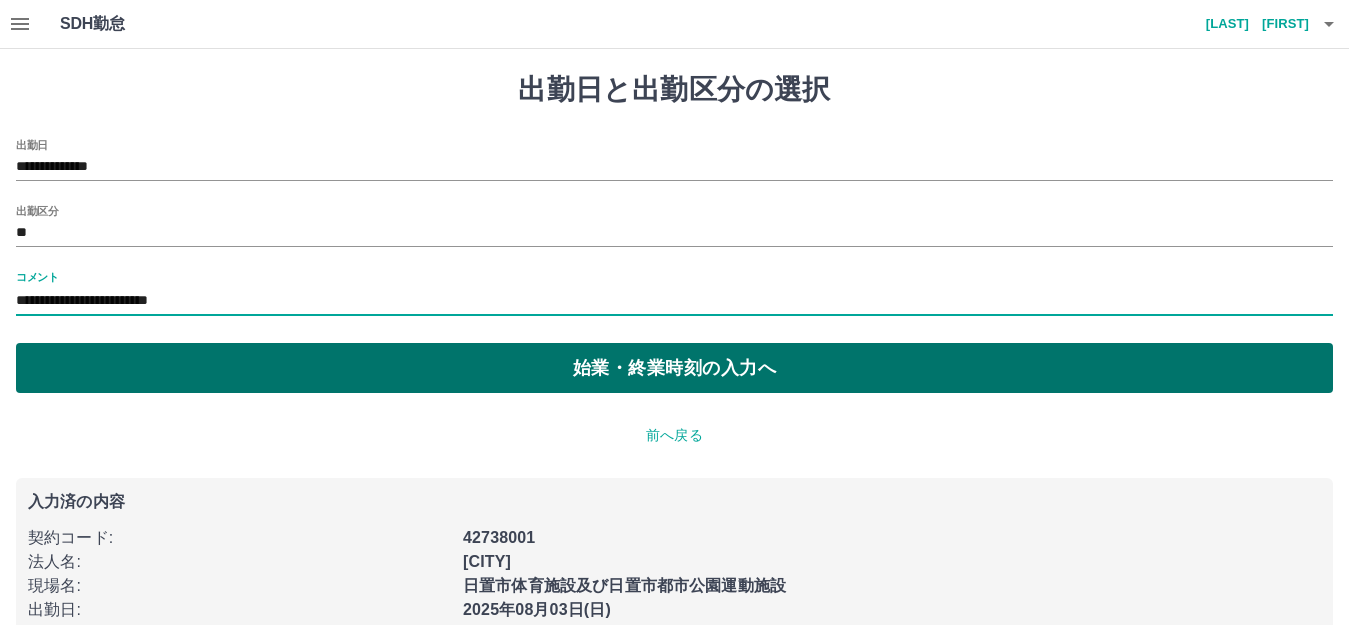 type on "**********" 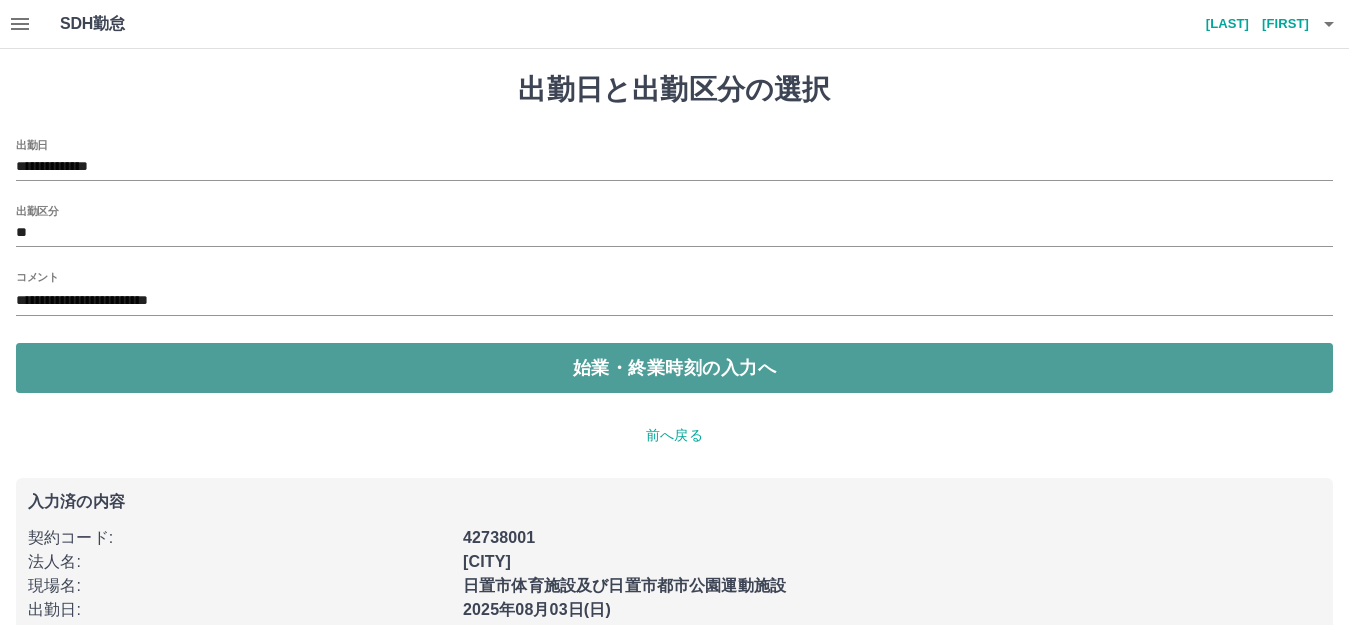 click on "始業・終業時刻の入力へ" at bounding box center (674, 368) 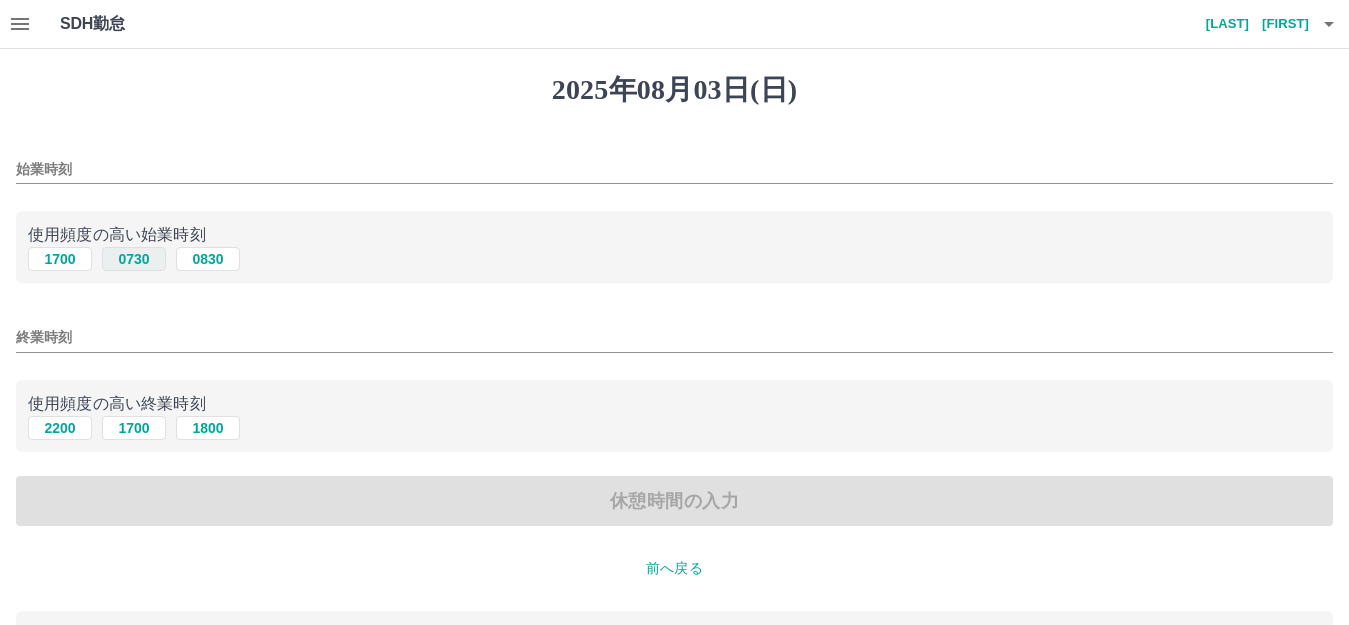 click on "0730" at bounding box center (134, 259) 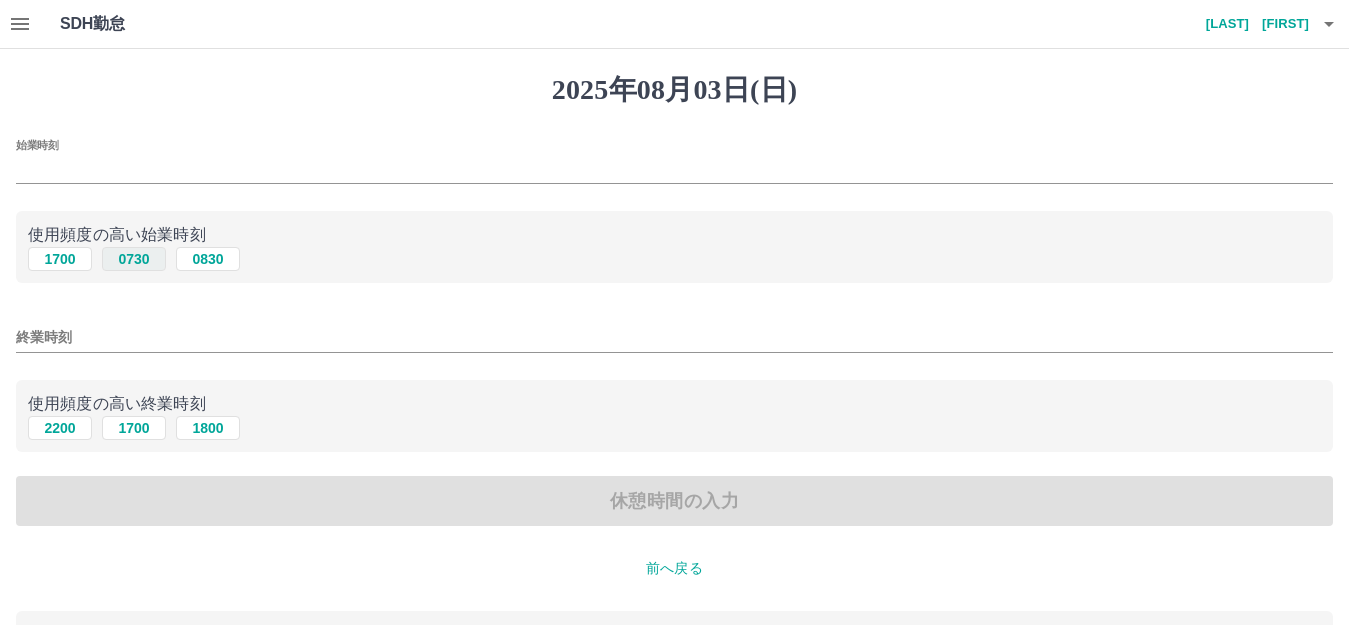 type on "****" 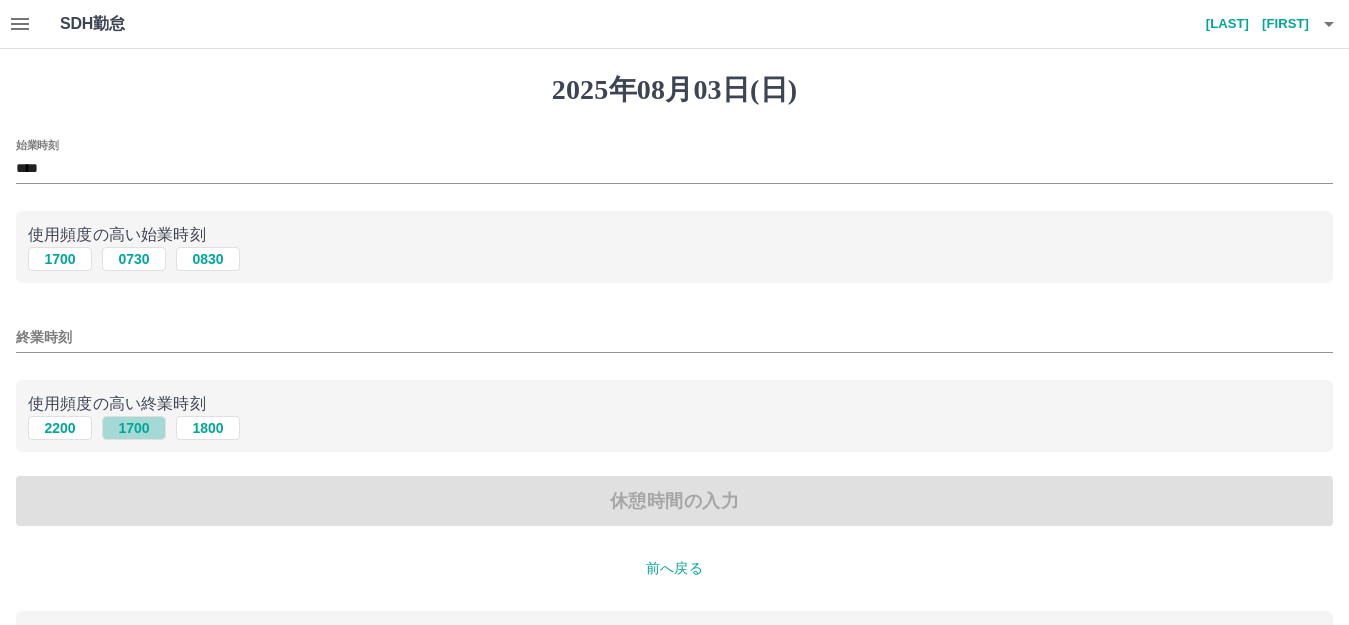 click on "1700" at bounding box center (134, 428) 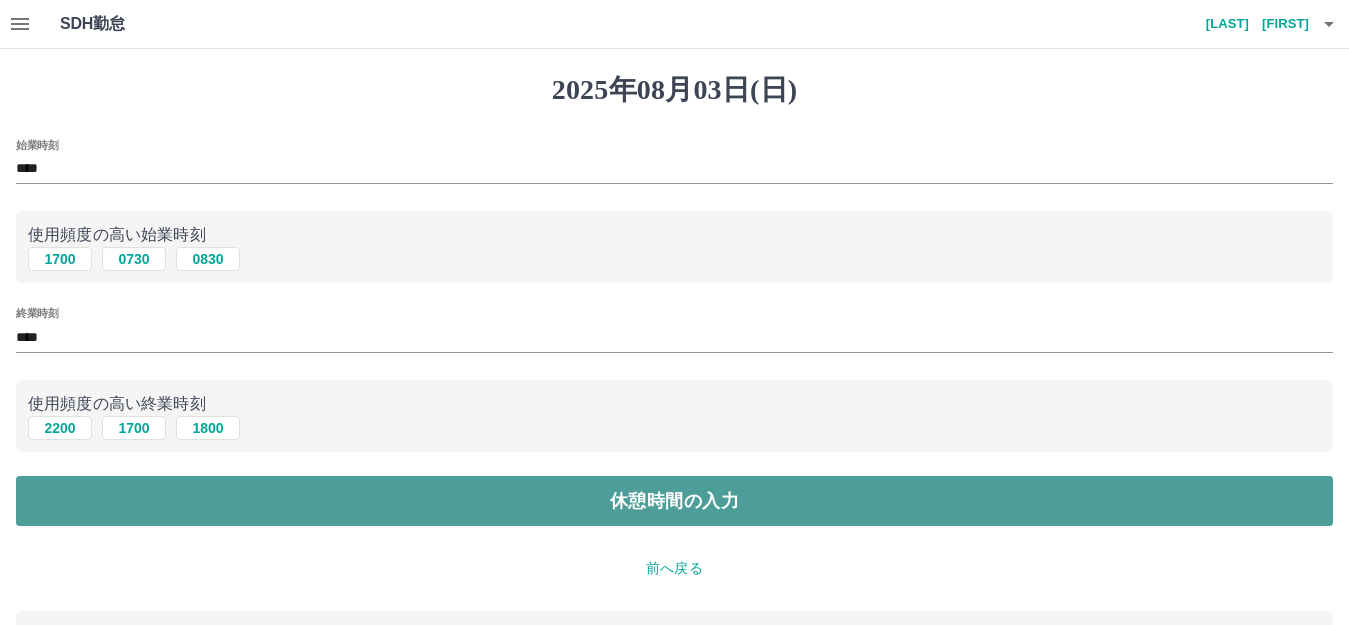 click on "休憩時間の入力" at bounding box center (674, 501) 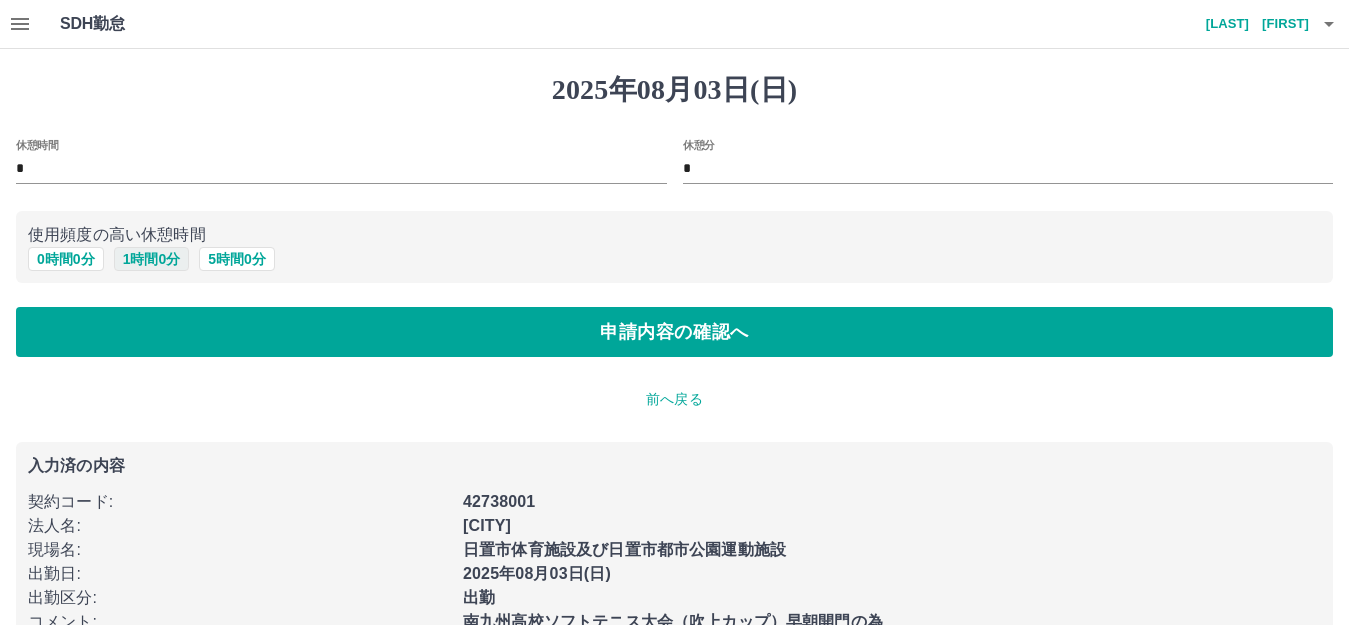 click on "1 時間 0 分" at bounding box center (152, 259) 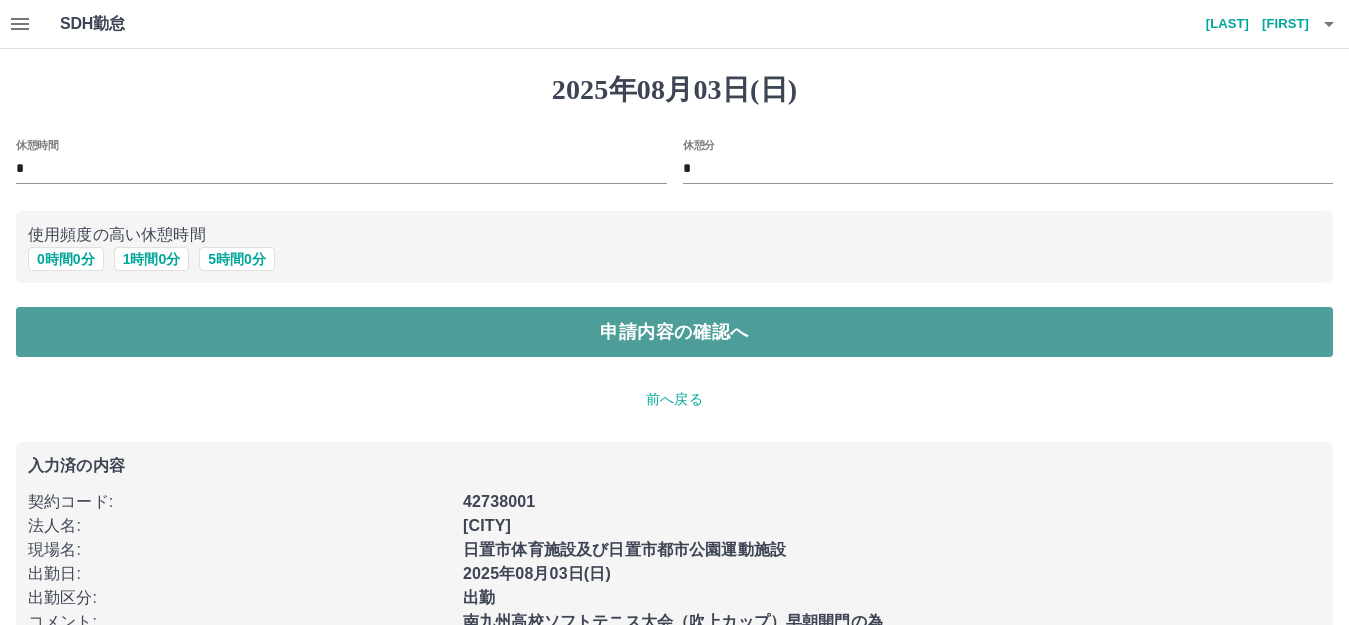 click on "申請内容の確認へ" at bounding box center [674, 332] 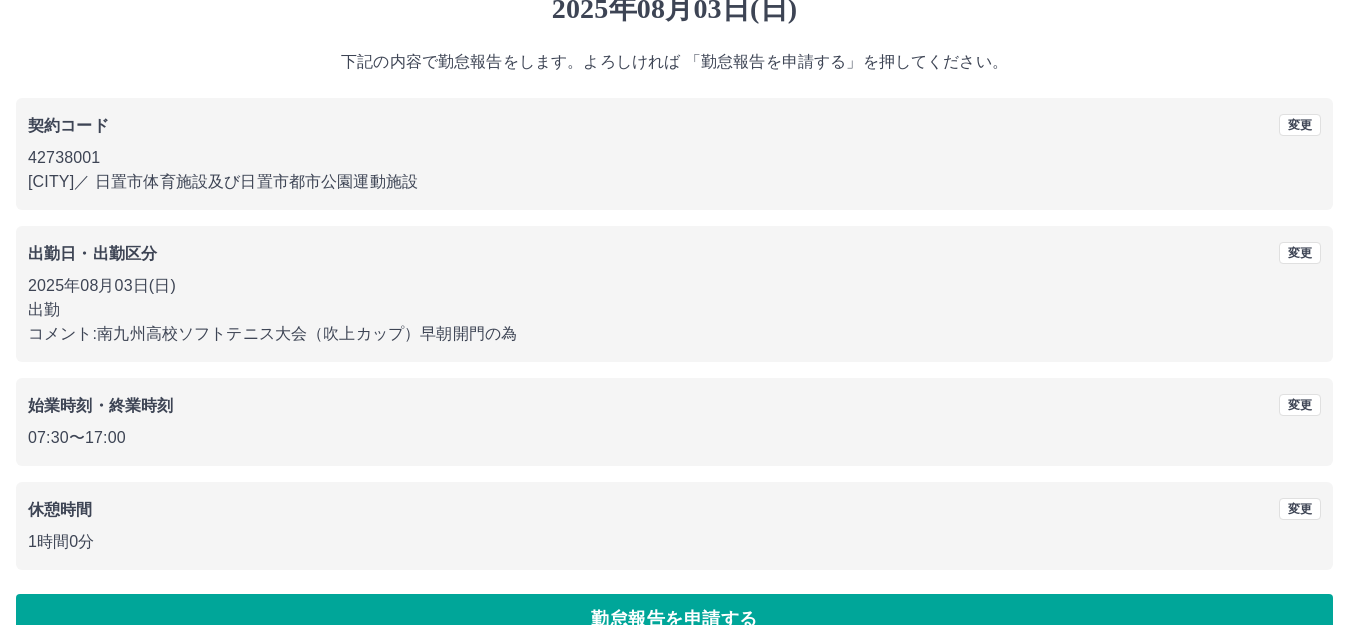 scroll, scrollTop: 124, scrollLeft: 0, axis: vertical 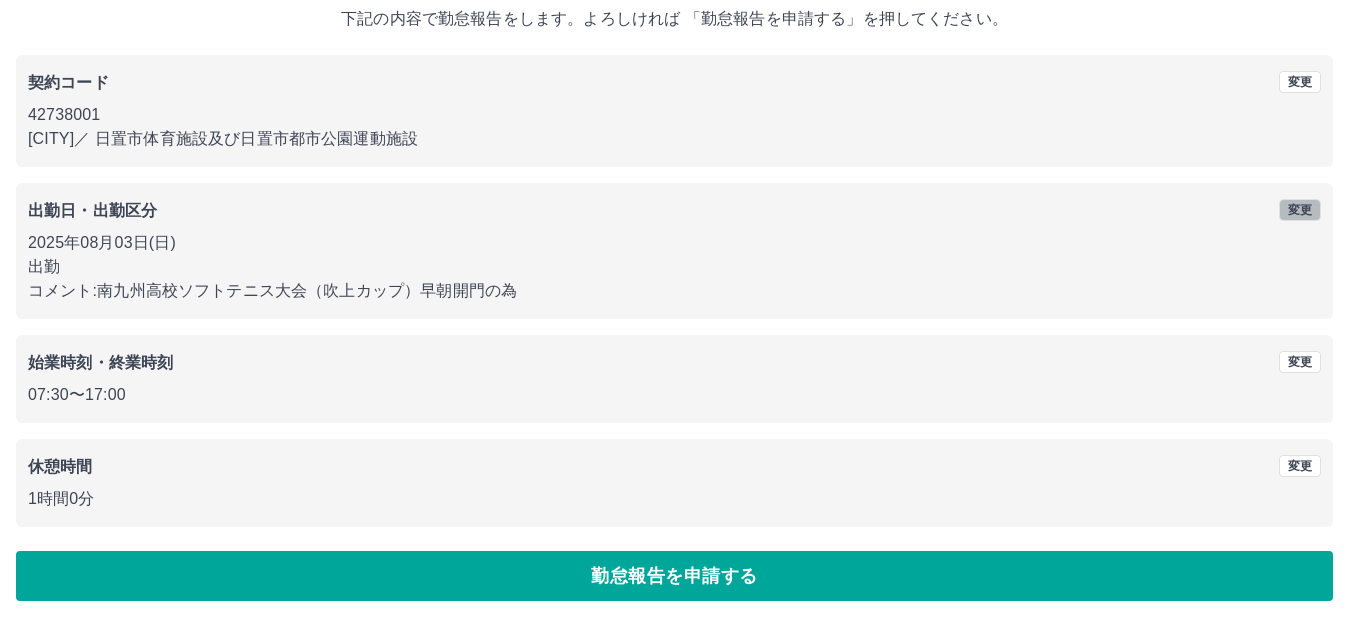 click on "変更" at bounding box center (1300, 210) 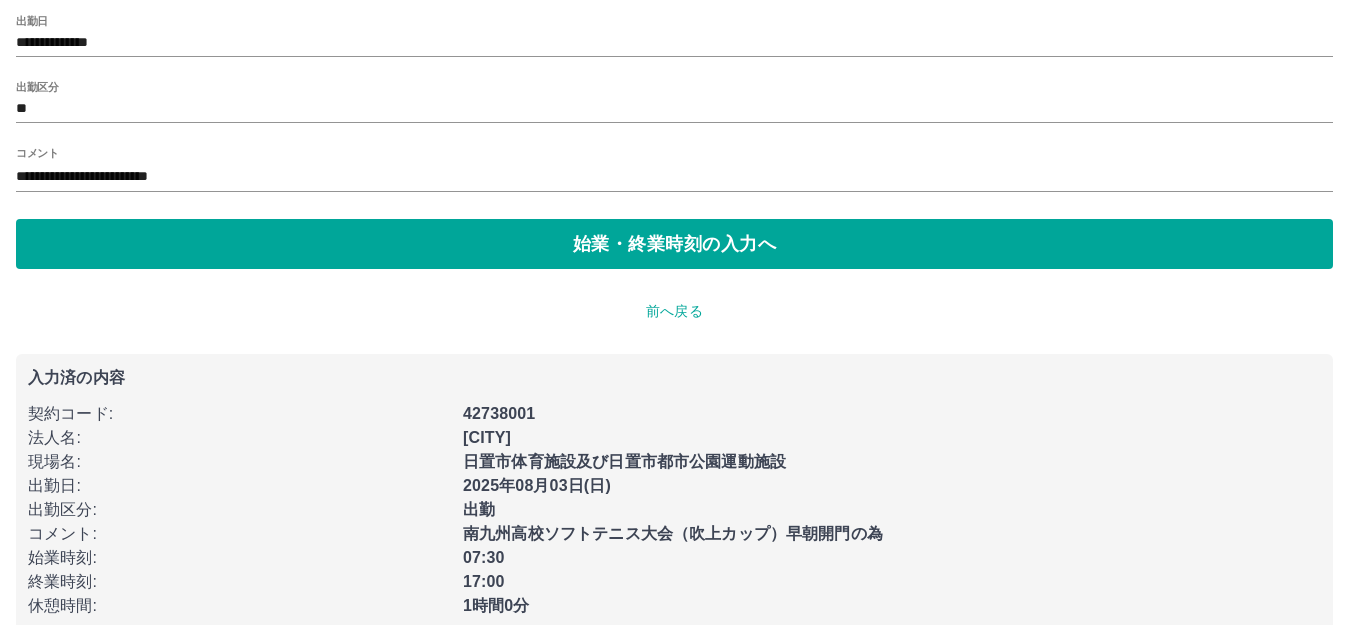 scroll, scrollTop: 0, scrollLeft: 0, axis: both 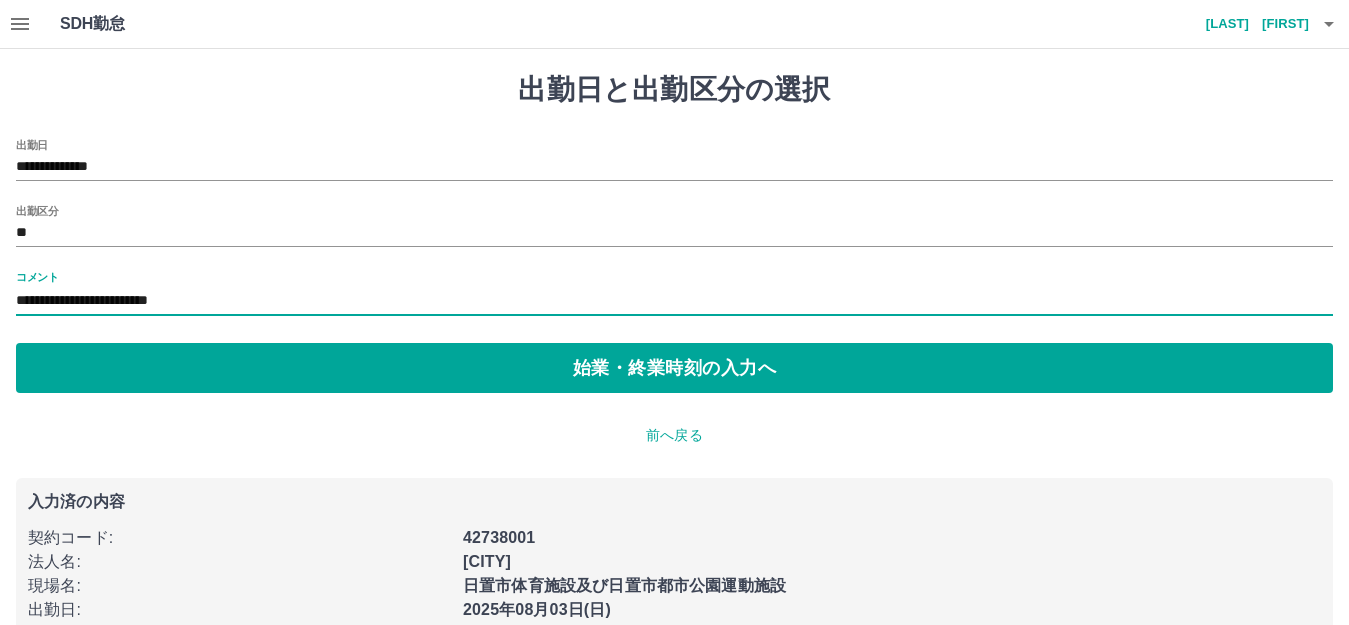 click on "**********" at bounding box center (674, 301) 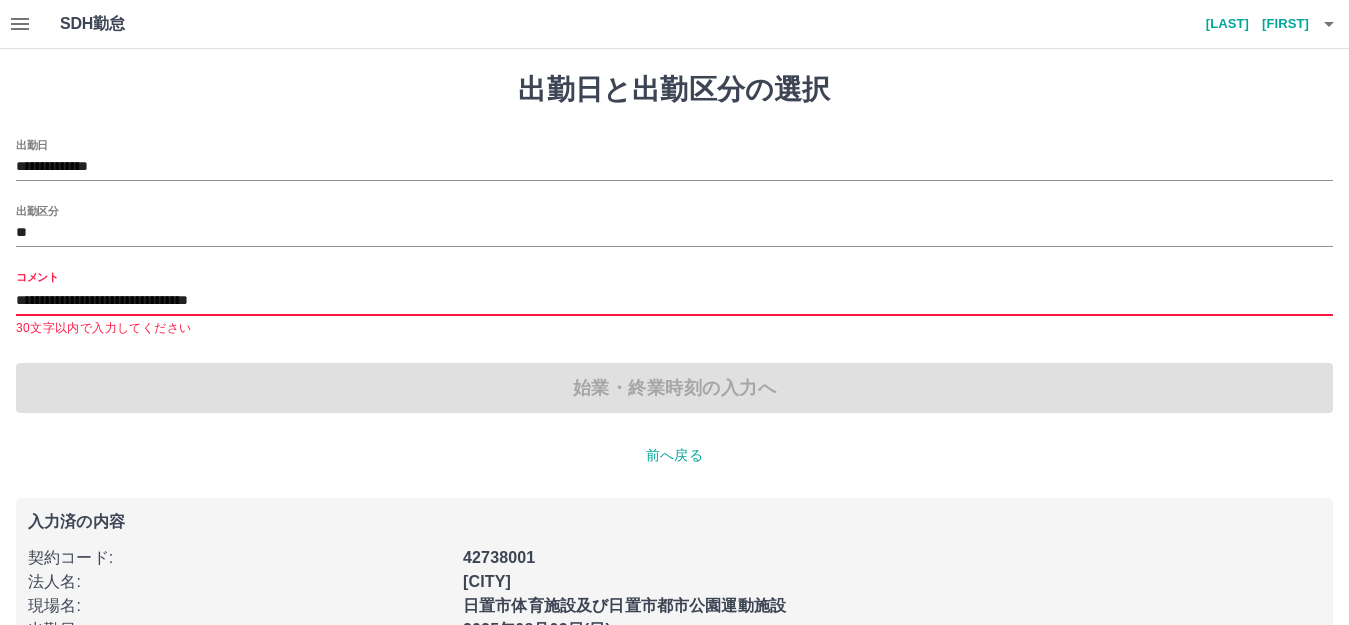 click on "**********" at bounding box center [674, 301] 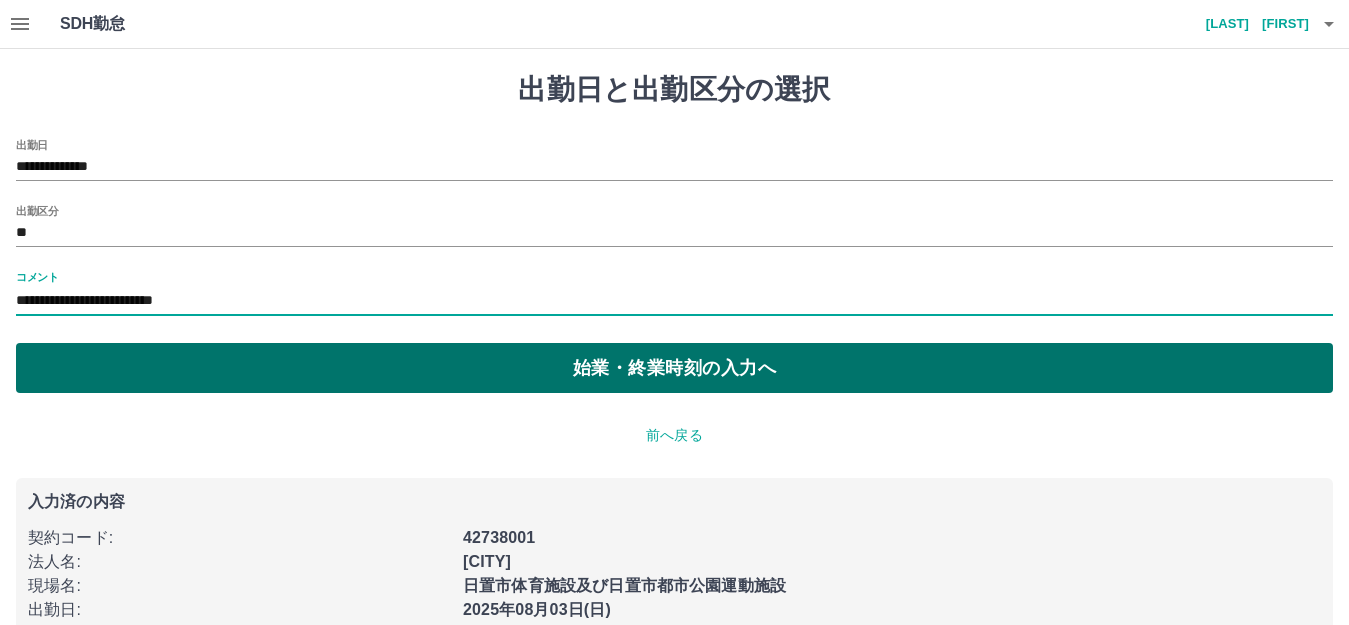 type on "**********" 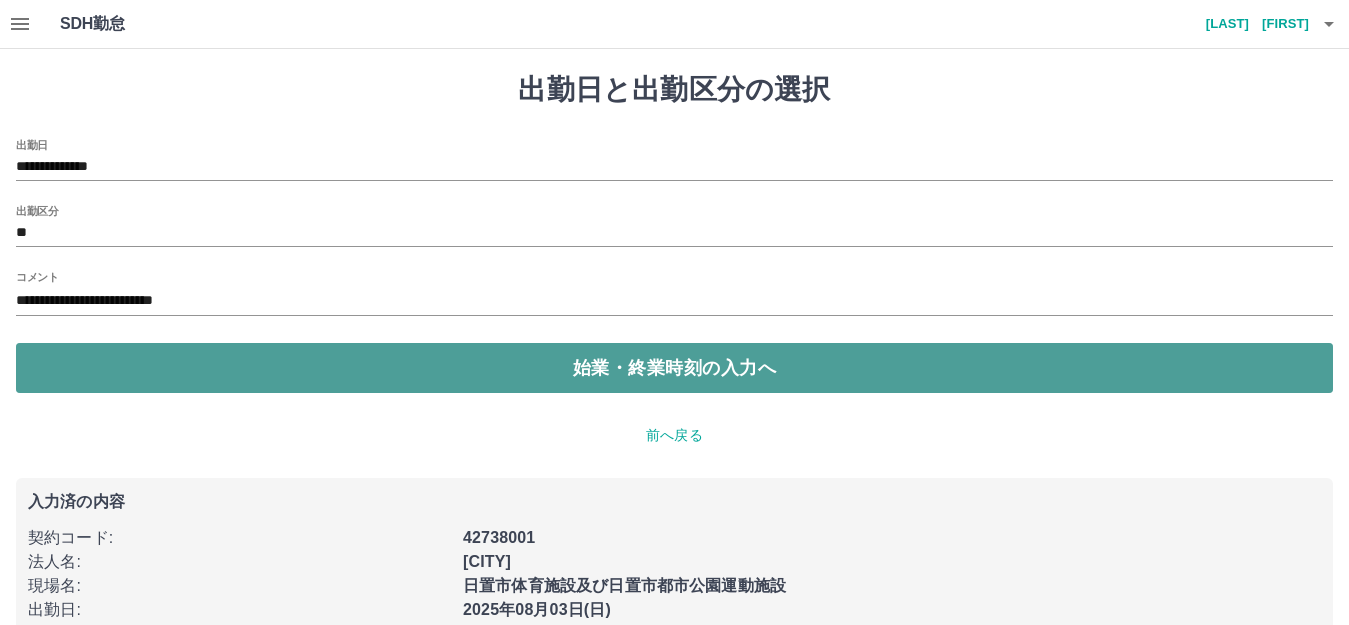 click on "始業・終業時刻の入力へ" at bounding box center [674, 368] 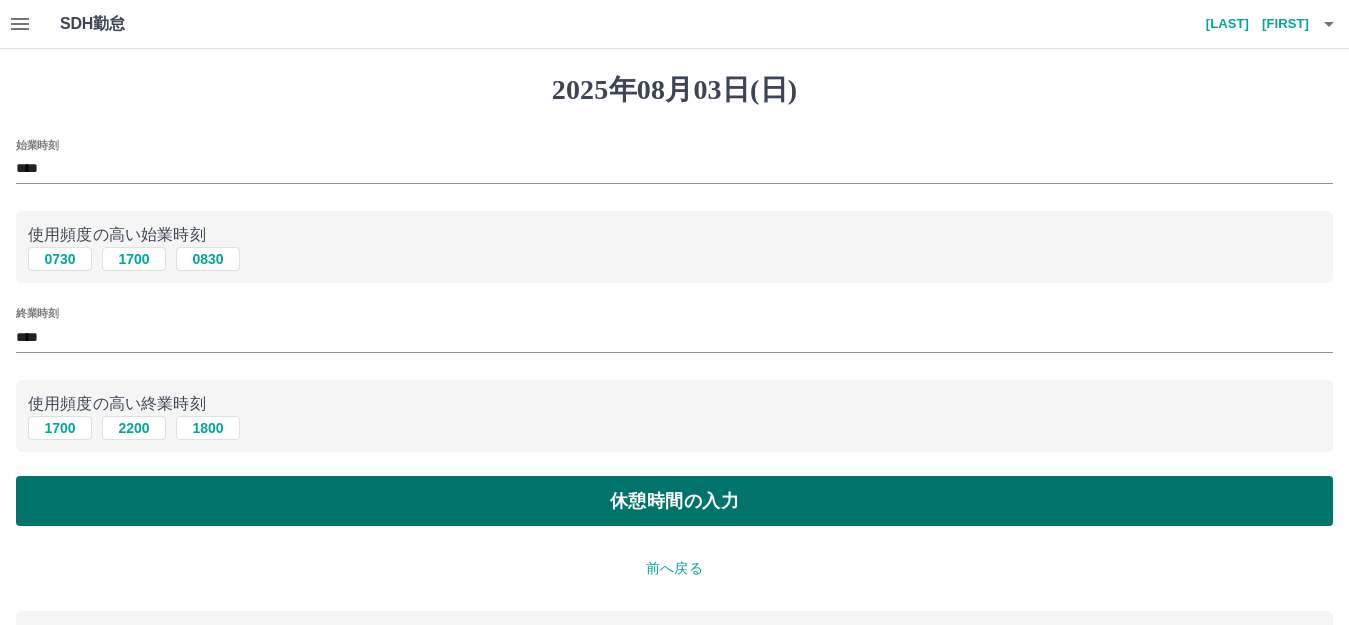 click on "休憩時間の入力" at bounding box center [674, 501] 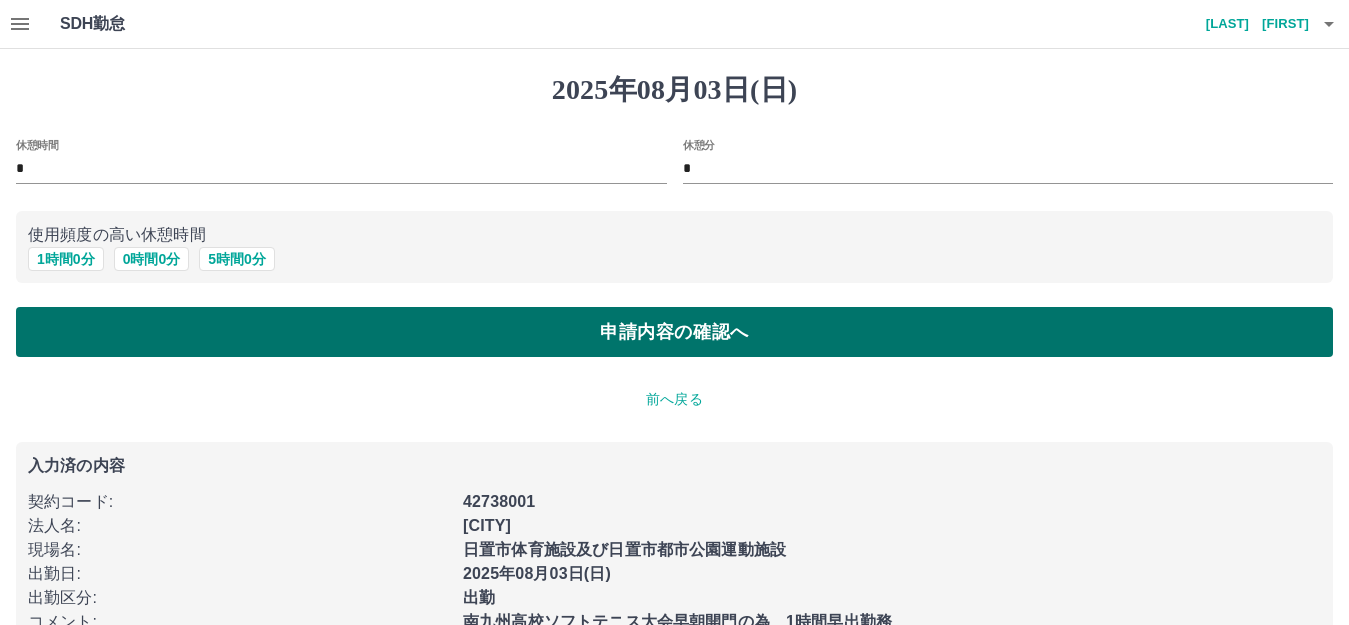 click on "申請内容の確認へ" at bounding box center (674, 332) 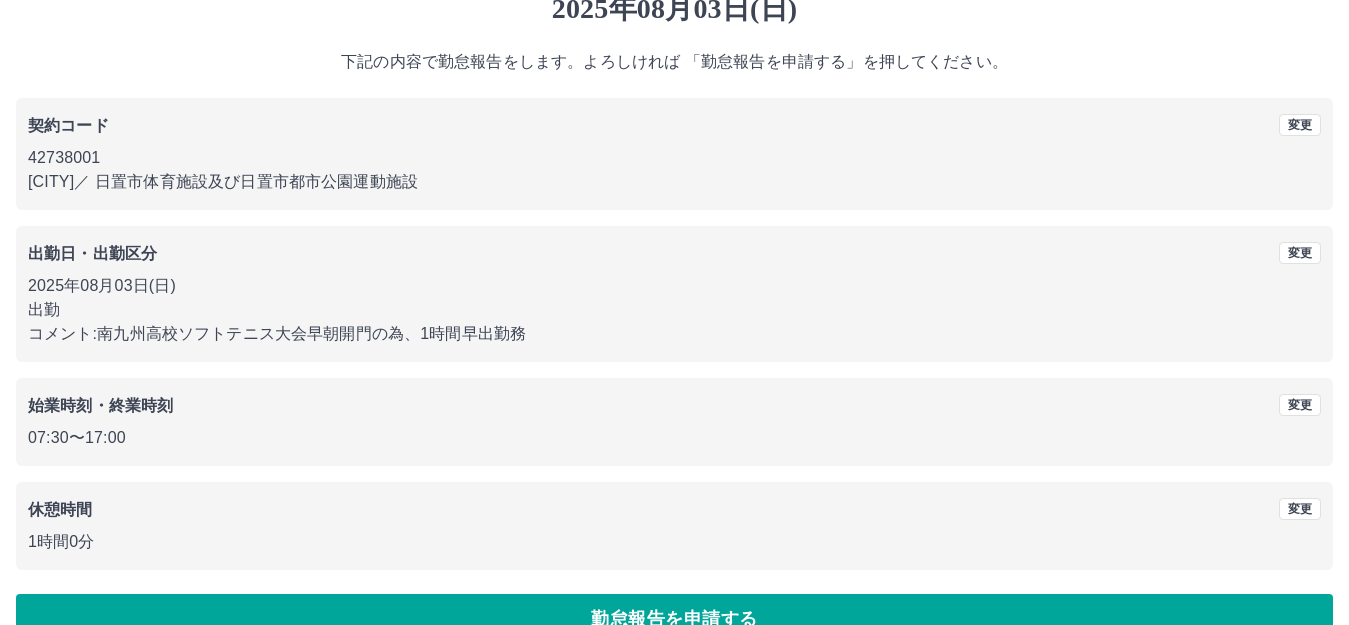 scroll, scrollTop: 124, scrollLeft: 0, axis: vertical 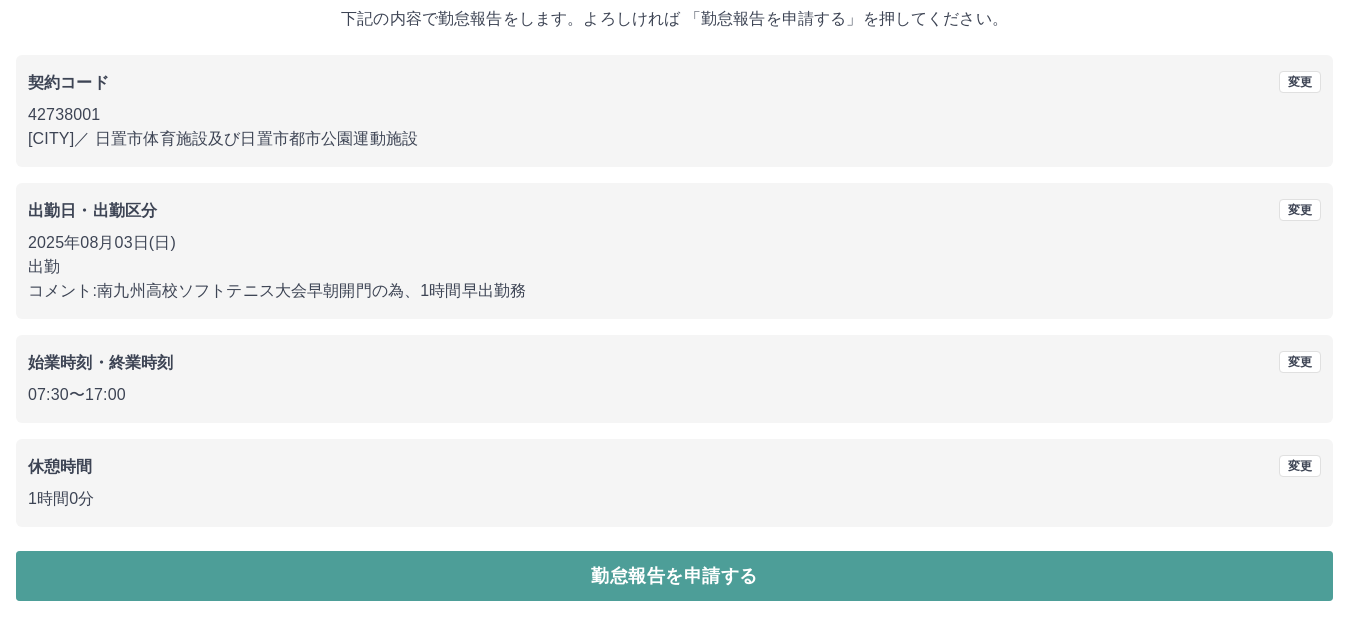 click on "勤怠報告を申請する" at bounding box center [674, 576] 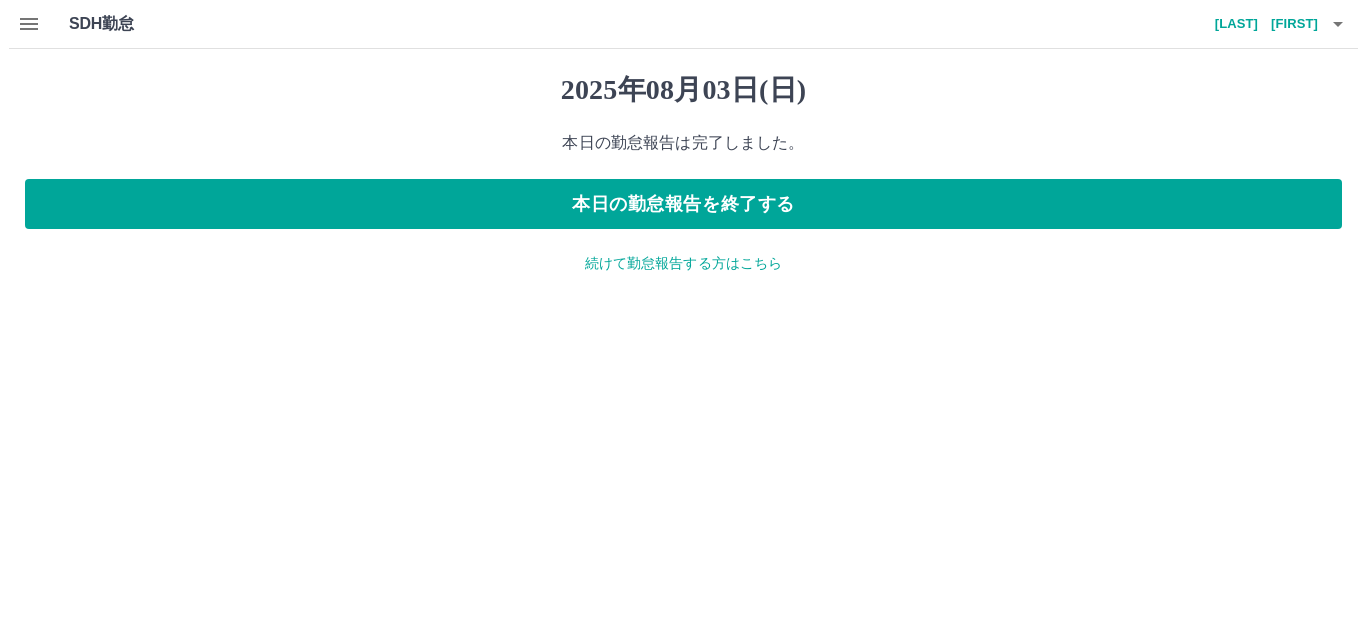 scroll, scrollTop: 0, scrollLeft: 0, axis: both 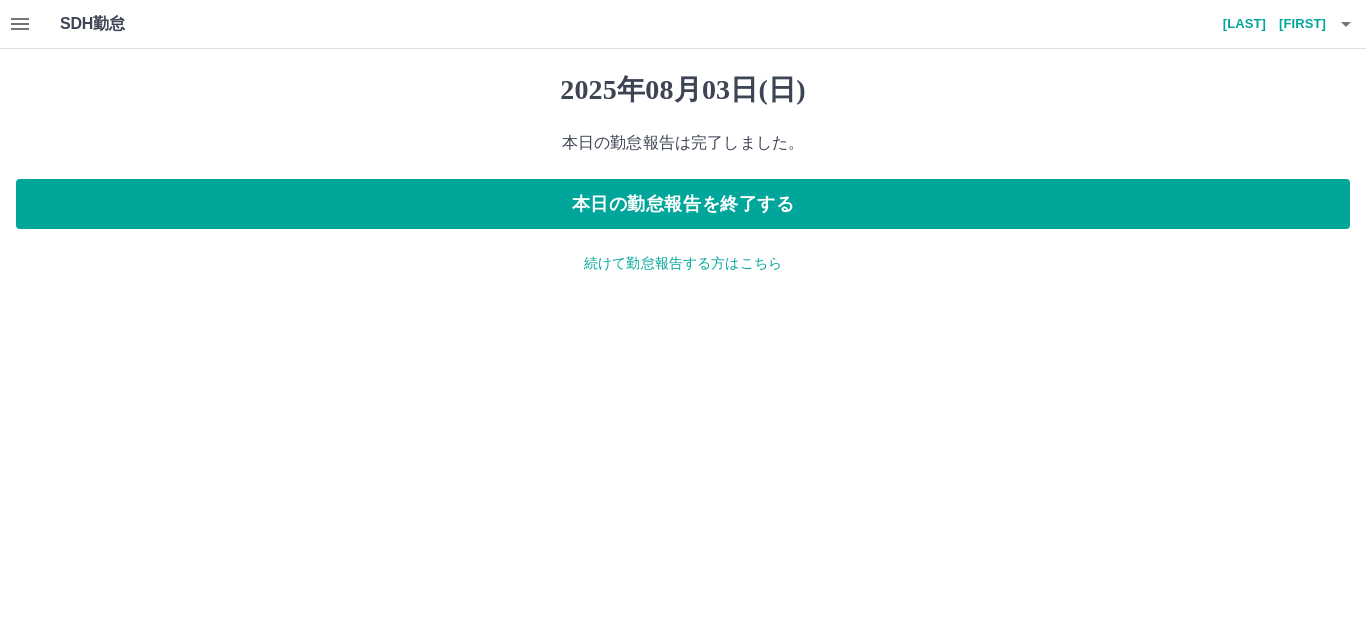 click on "続けて勤怠報告する方はこちら" at bounding box center [683, 263] 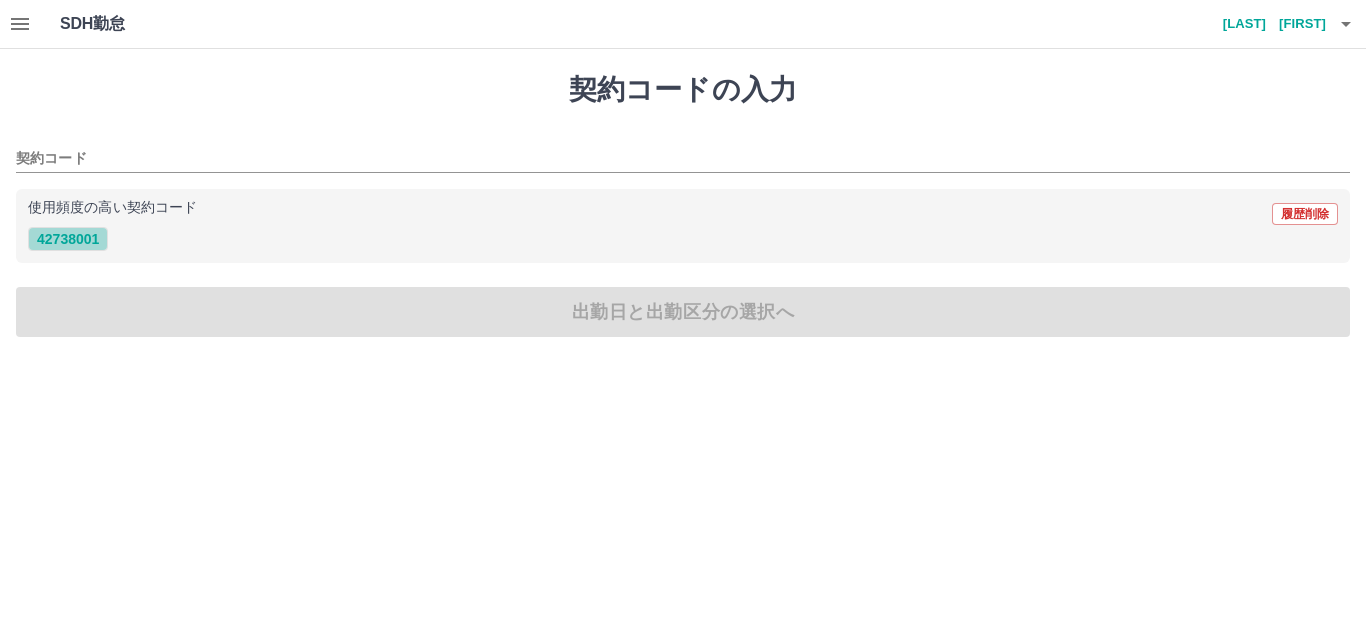 click on "42738001" at bounding box center (68, 239) 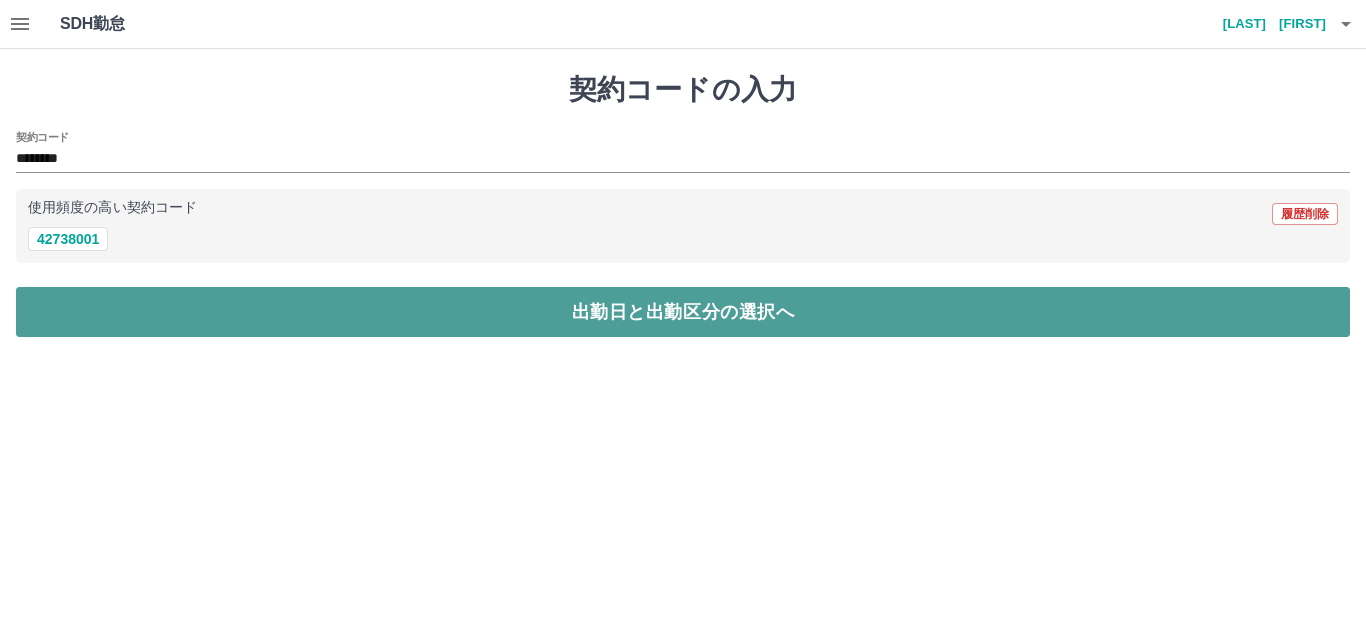 click on "出勤日と出勤区分の選択へ" at bounding box center (683, 312) 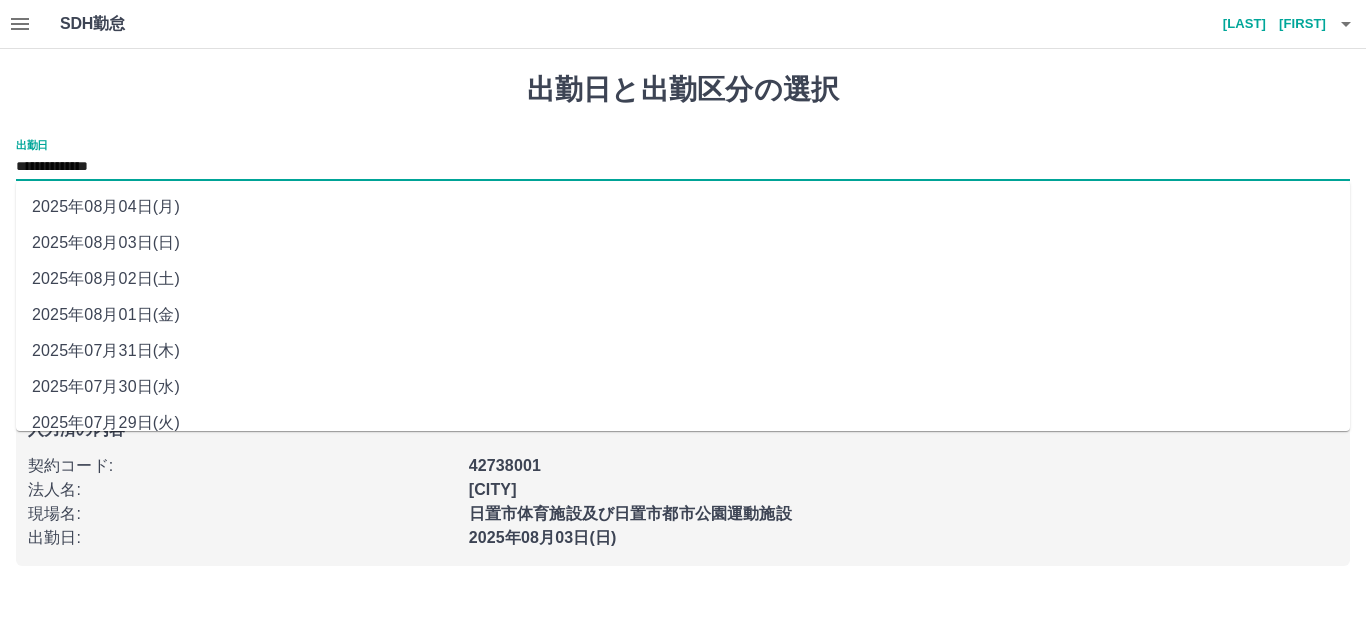 click on "**********" at bounding box center [683, 167] 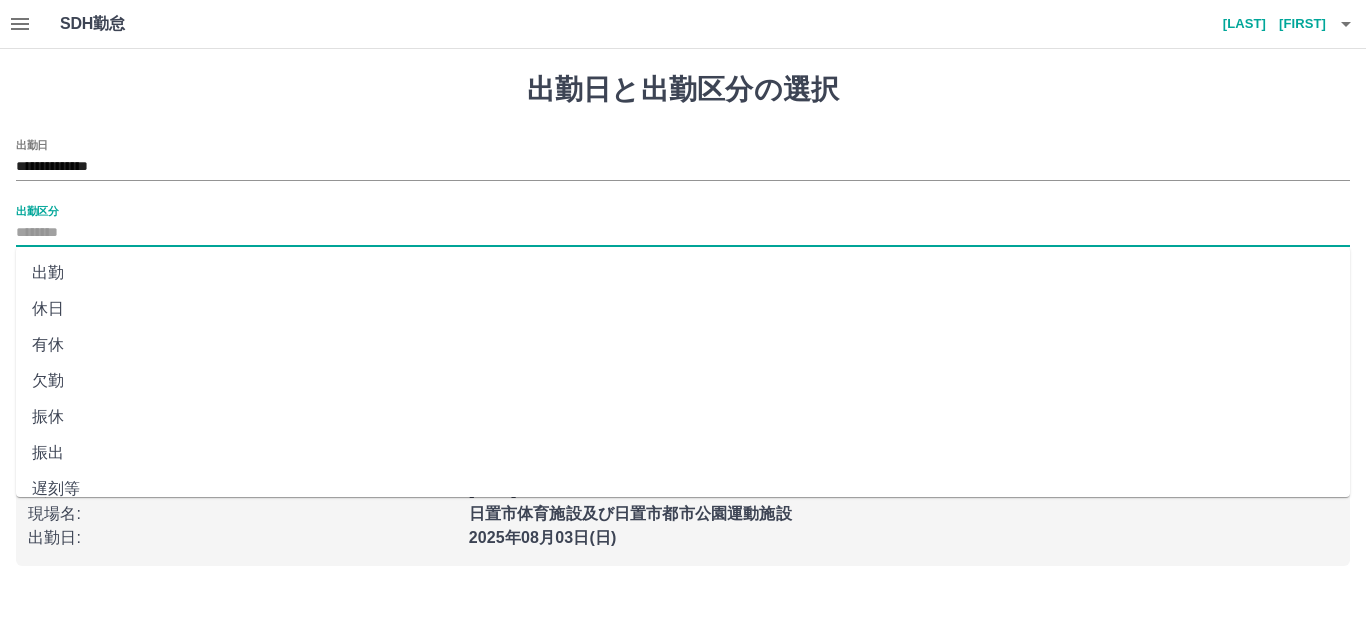 click on "出勤区分" at bounding box center [683, 233] 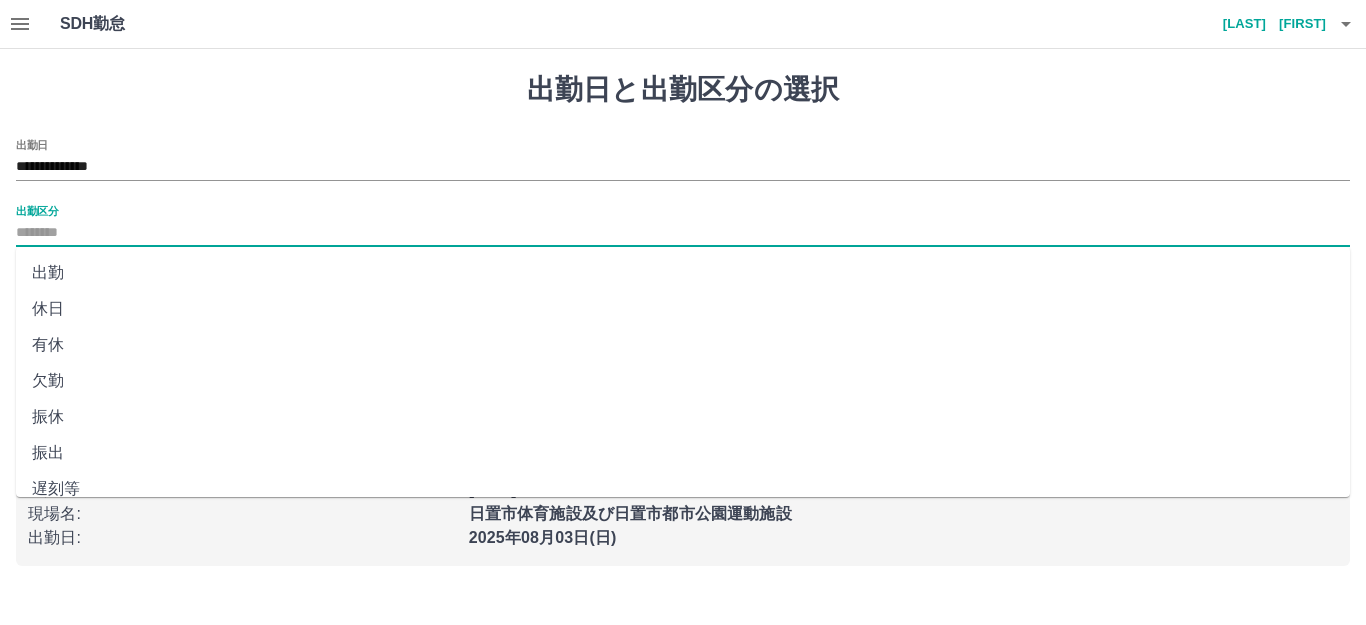 click on "休日" at bounding box center (683, 309) 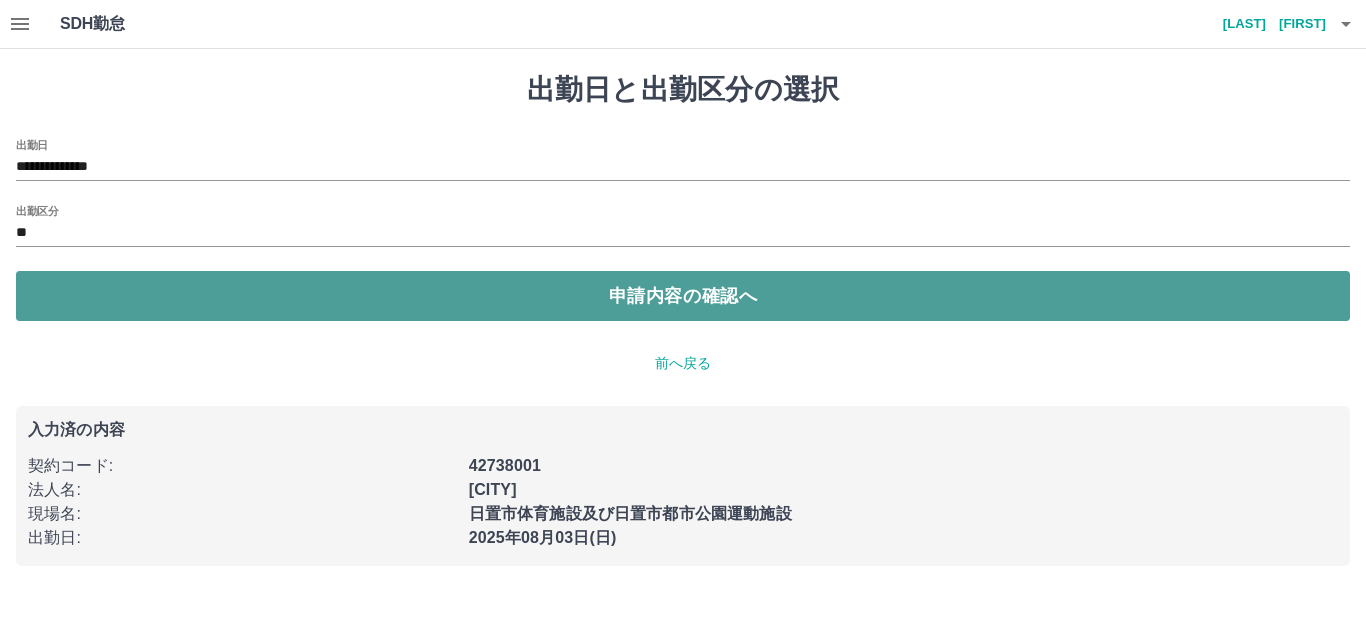click on "申請内容の確認へ" at bounding box center [683, 296] 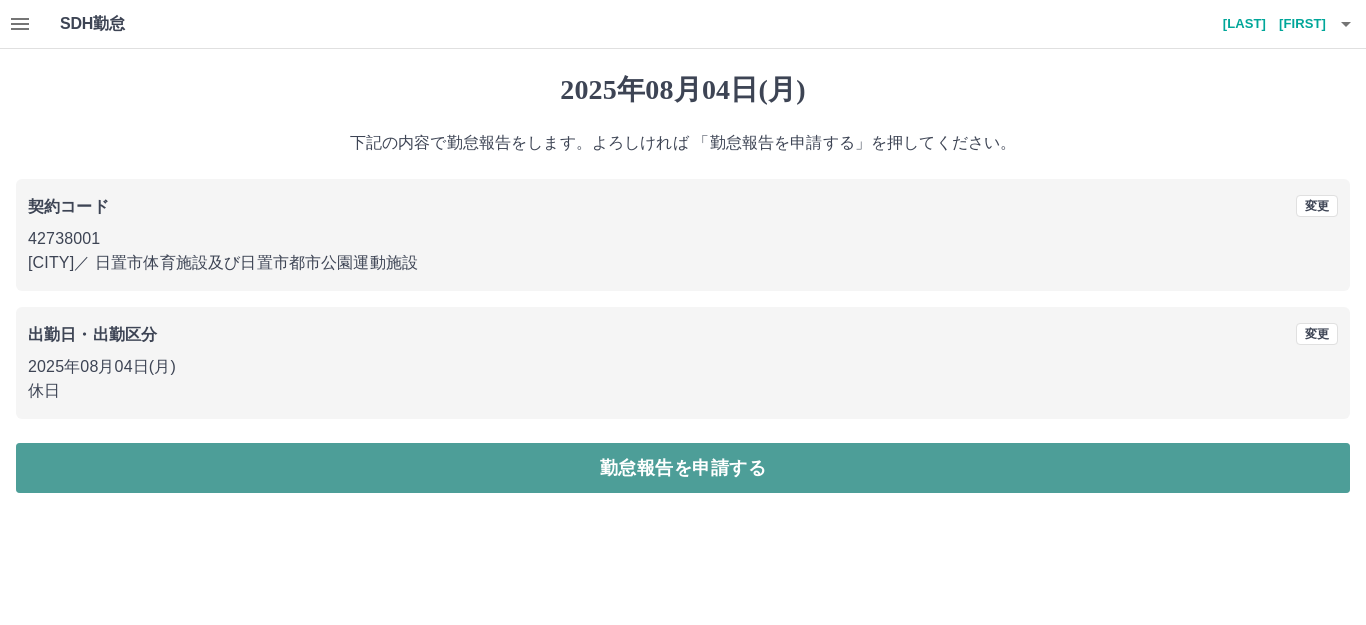 click on "勤怠報告を申請する" at bounding box center [683, 468] 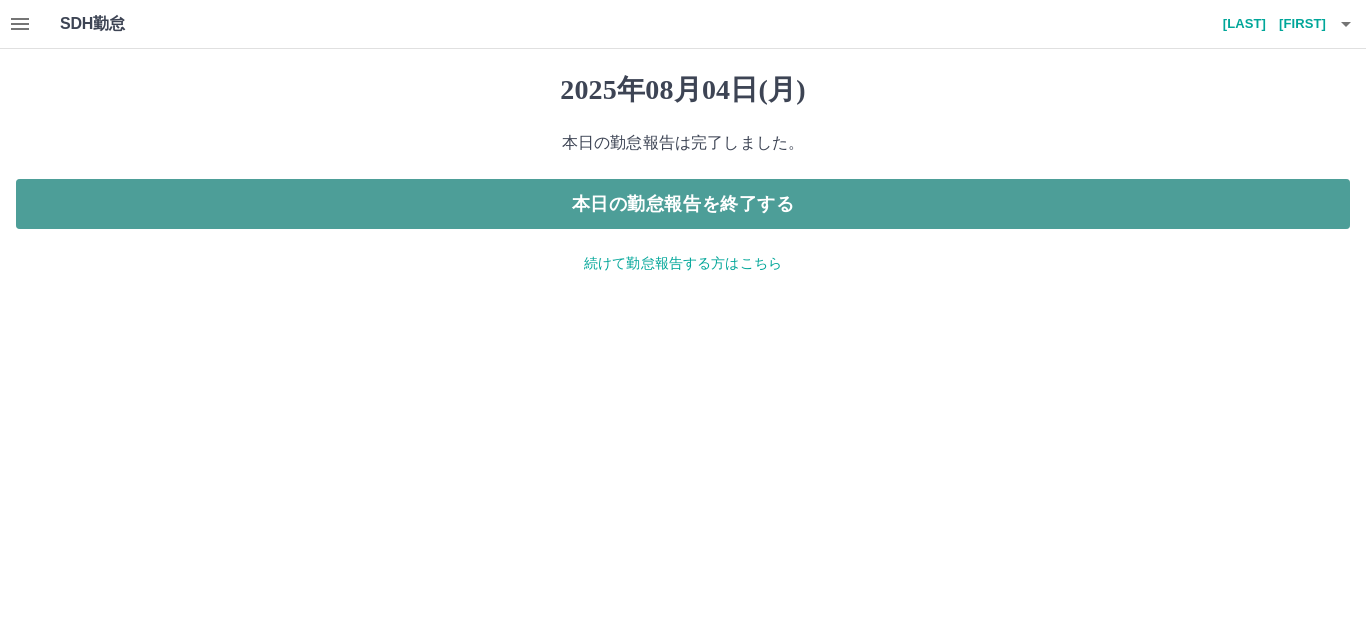 click on "本日の勤怠報告を終了する" at bounding box center (683, 204) 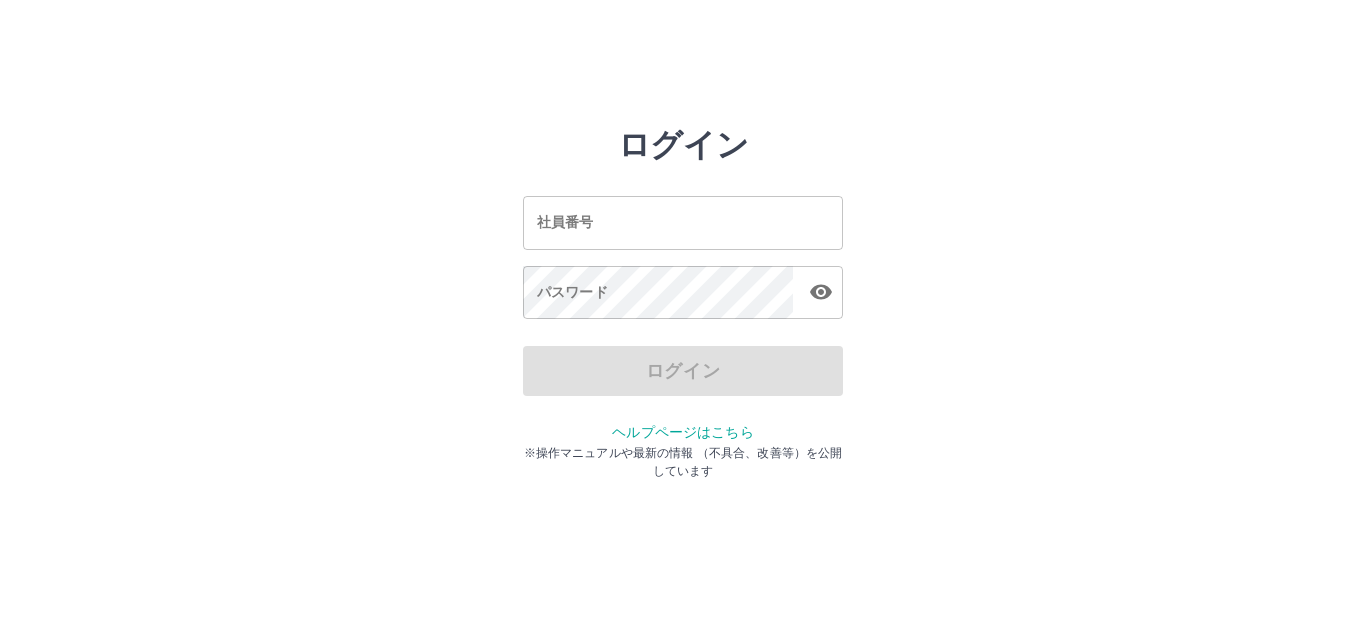 scroll, scrollTop: 0, scrollLeft: 0, axis: both 